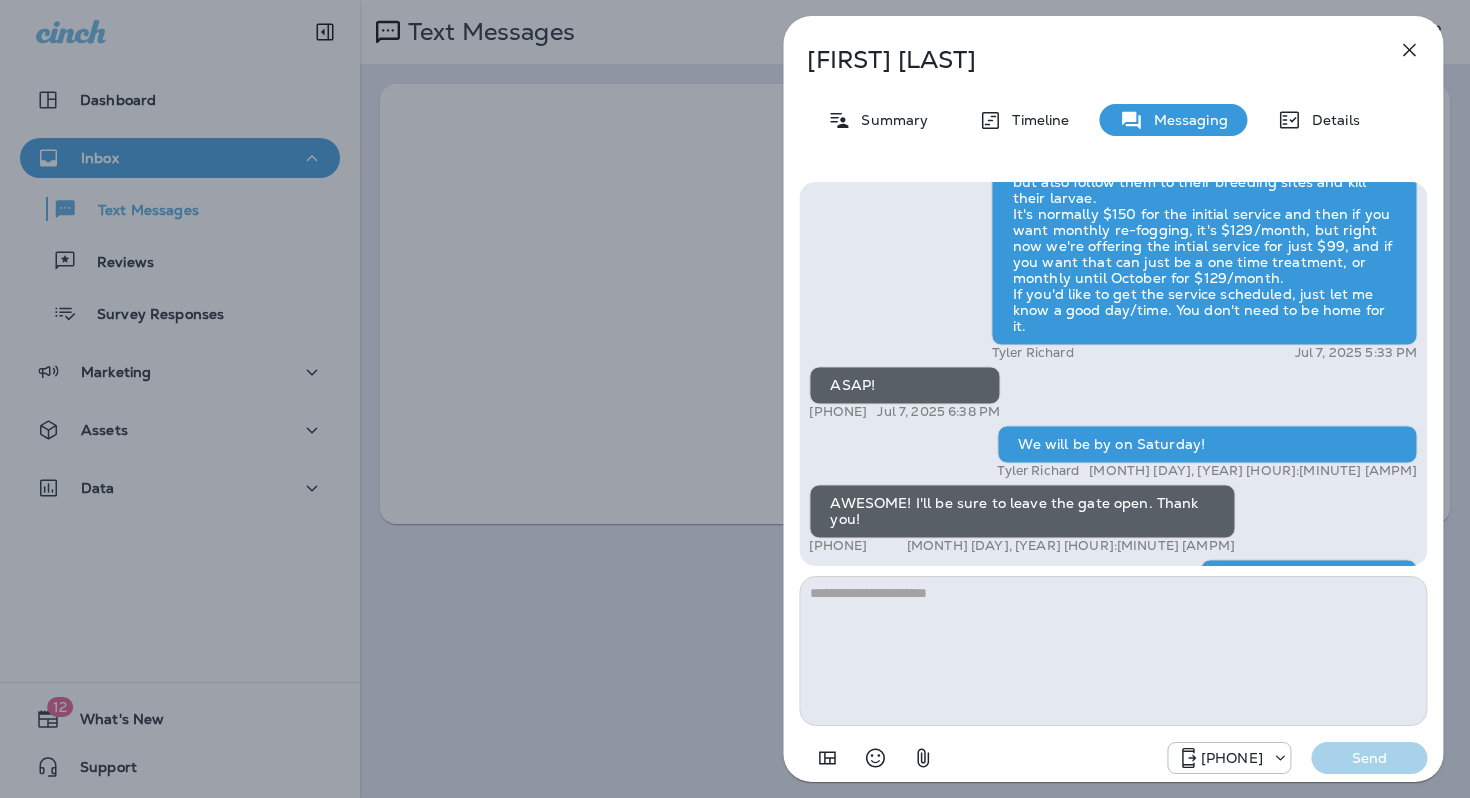 scroll, scrollTop: 0, scrollLeft: 0, axis: both 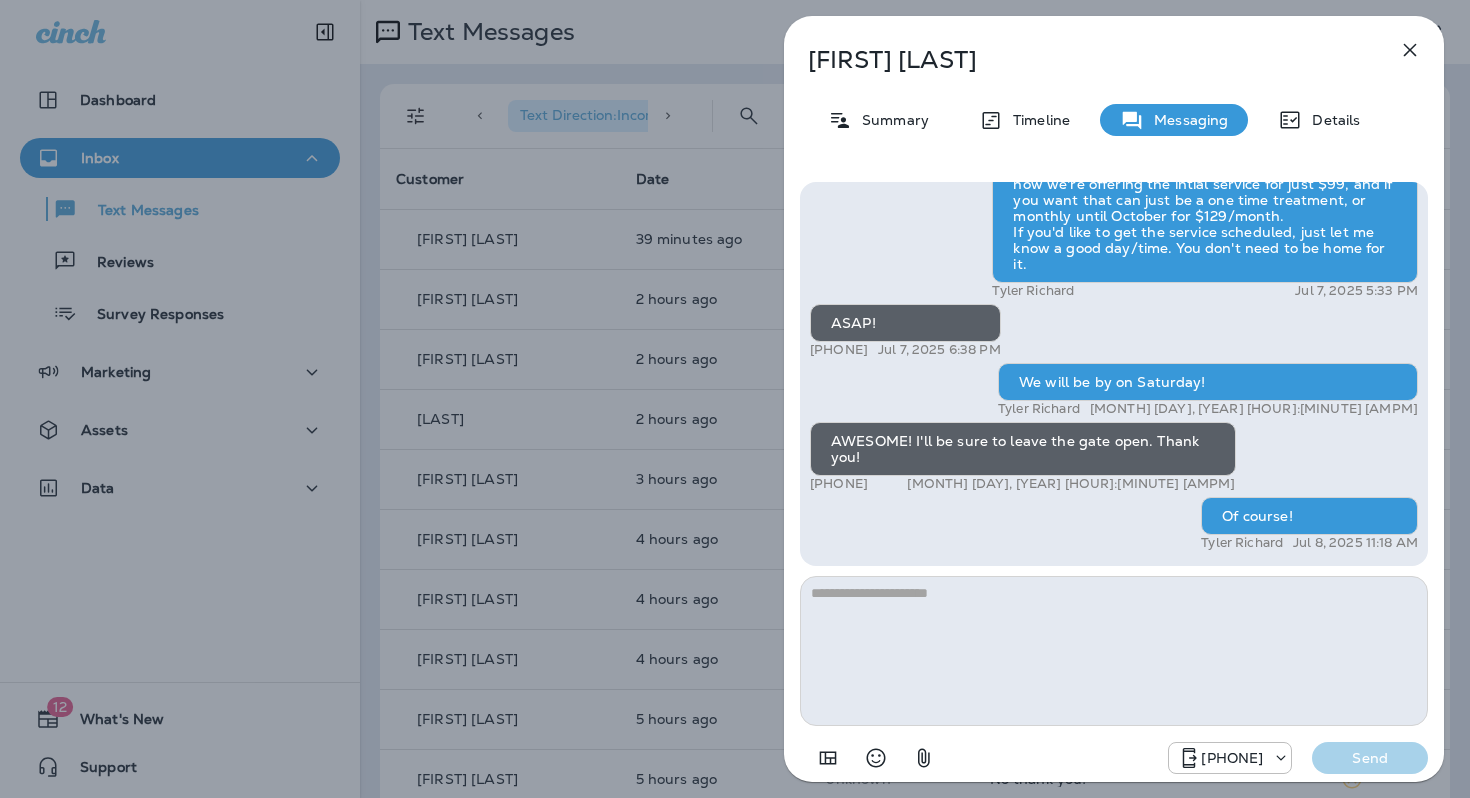 click at bounding box center (1410, 50) 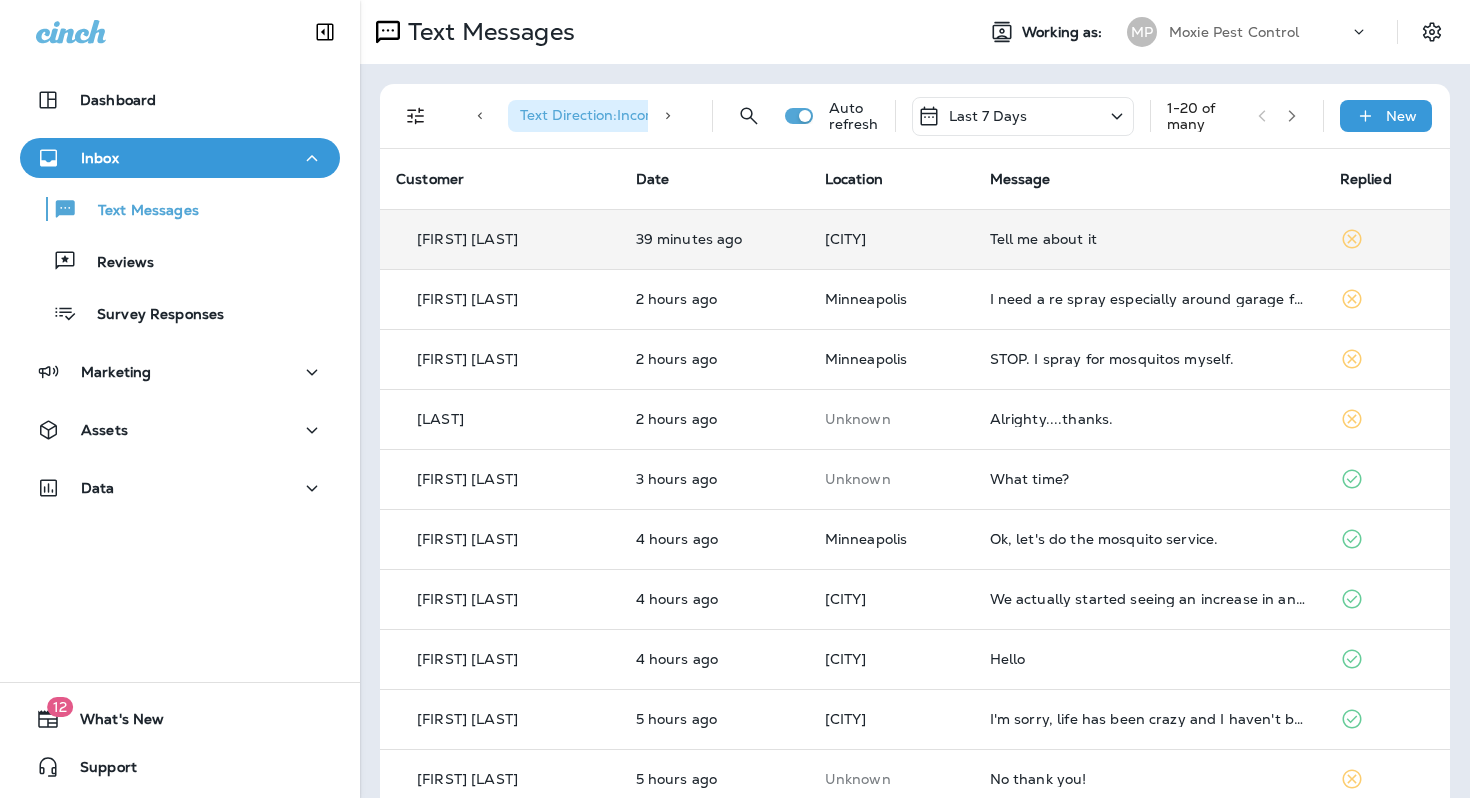 click on "Tell me about it" at bounding box center (1149, 239) 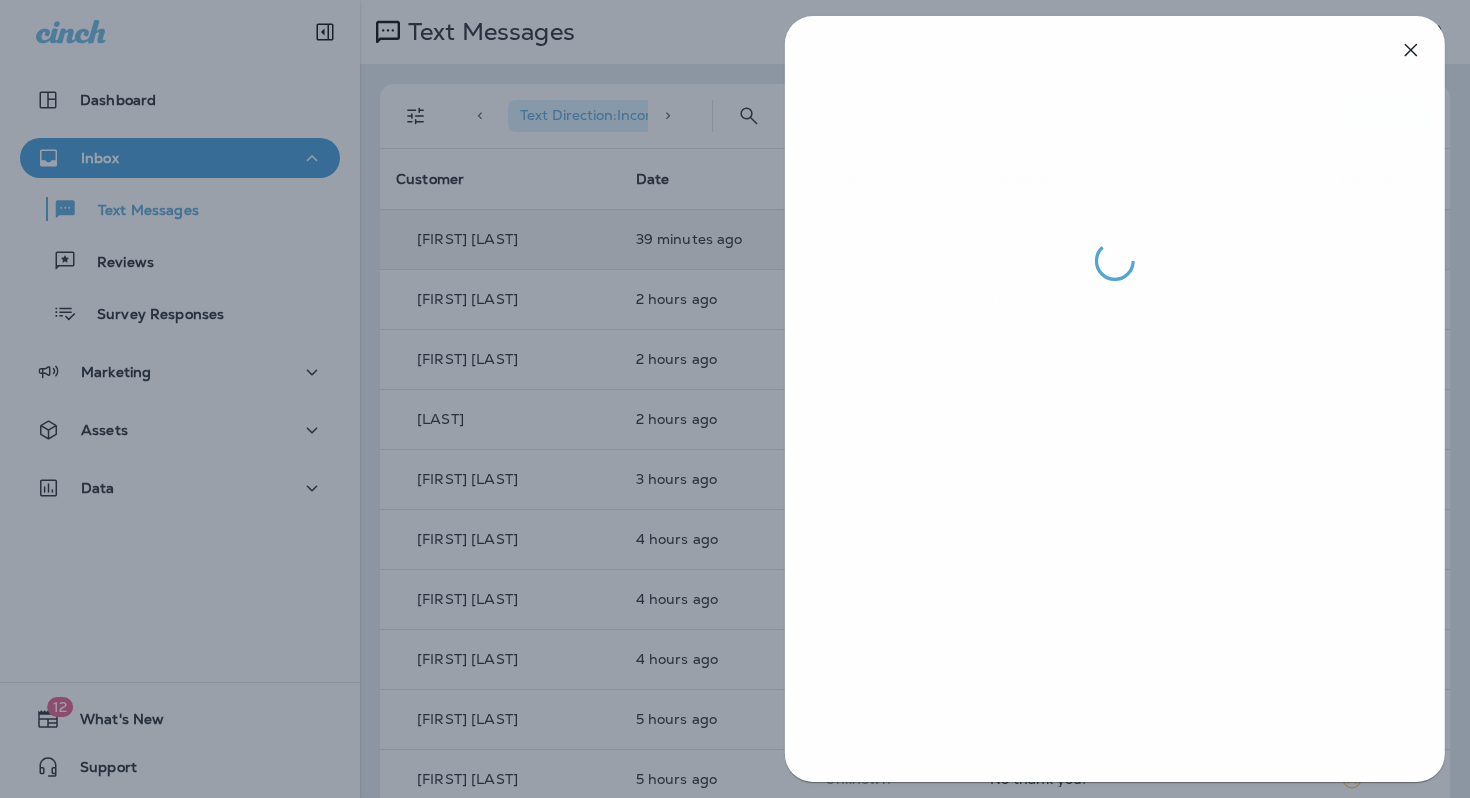 drag, startPoint x: 574, startPoint y: 290, endPoint x: 646, endPoint y: 307, distance: 73.97973 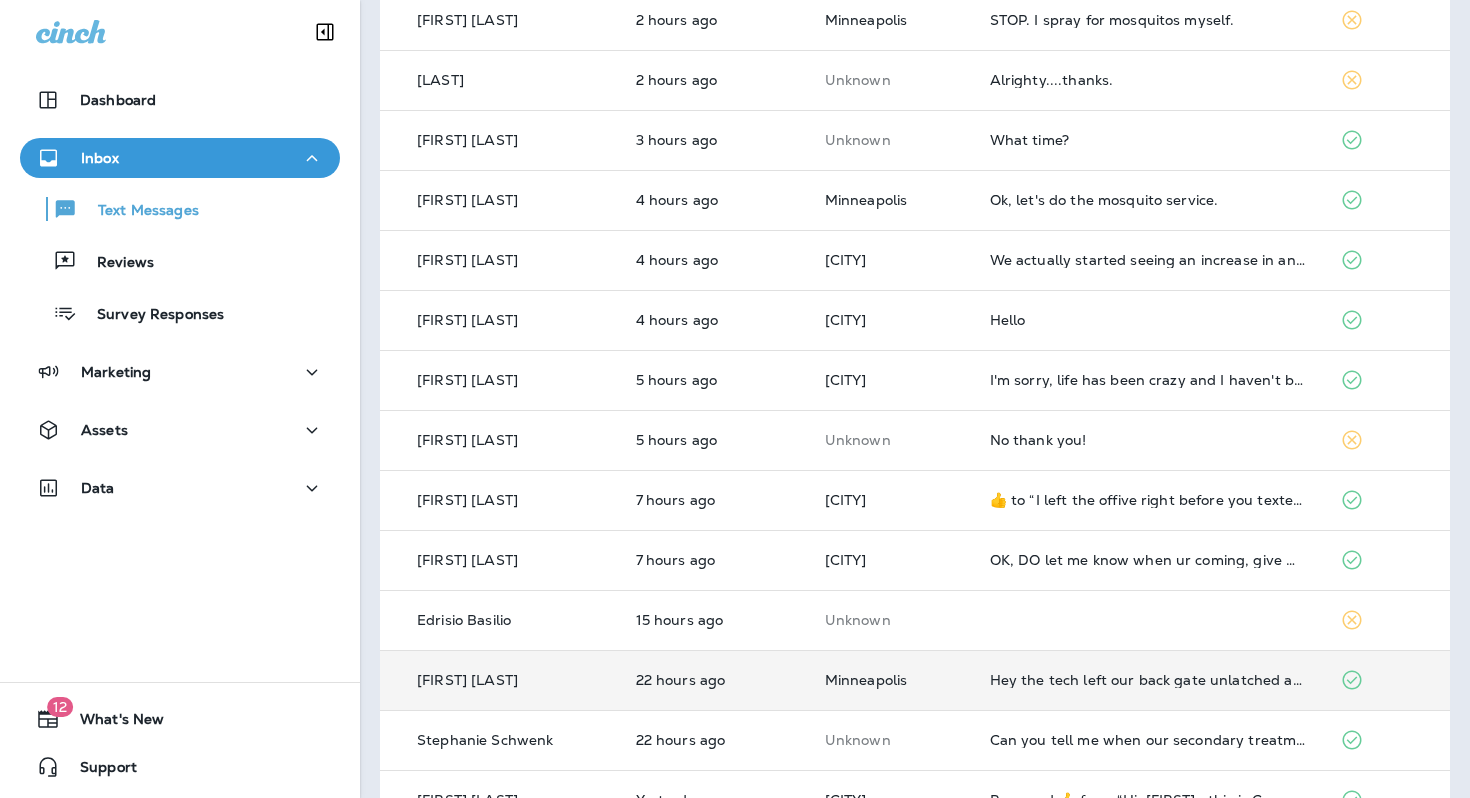 scroll, scrollTop: 632, scrollLeft: 0, axis: vertical 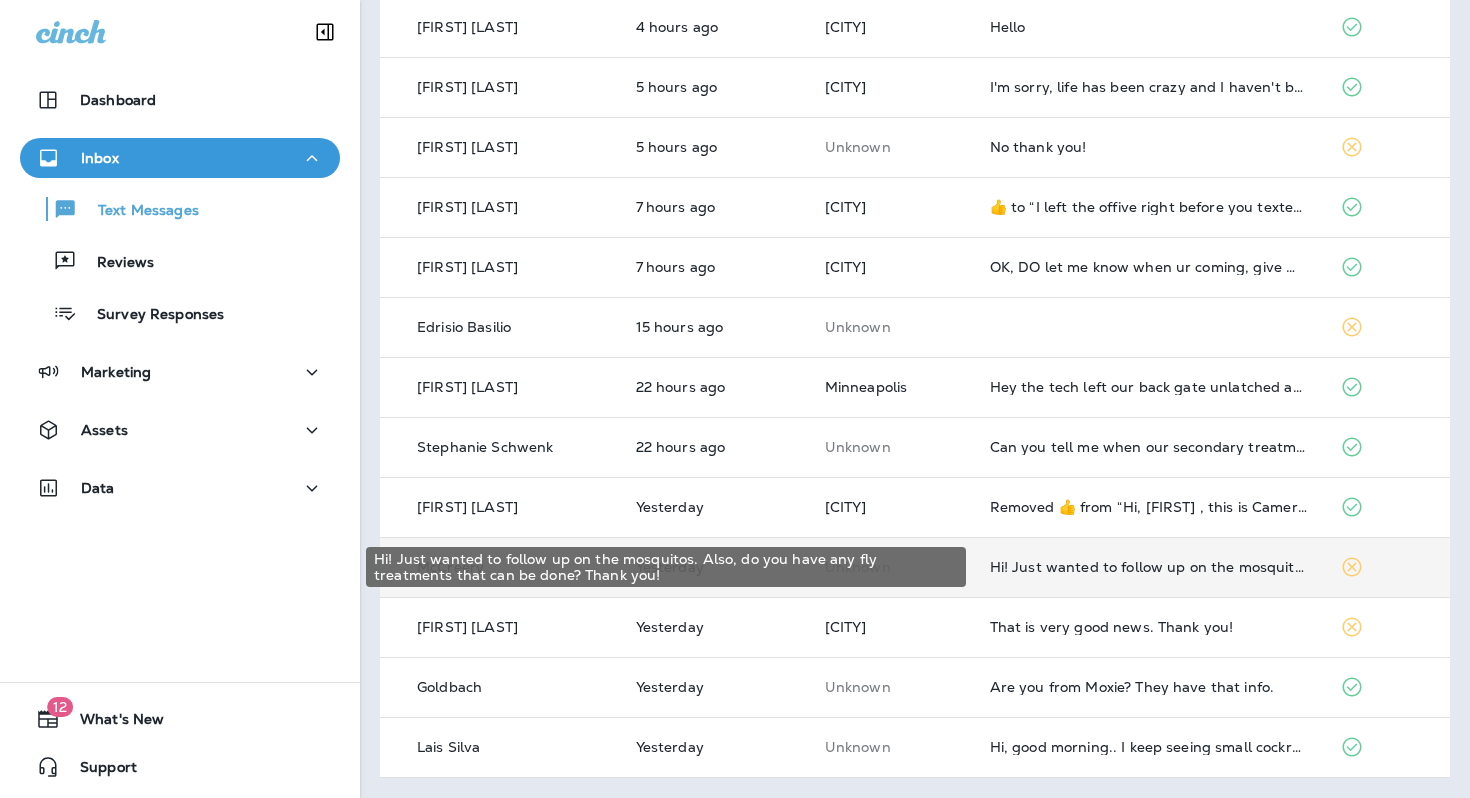 click on "Hi! Just wanted to follow up on the mosquitos. Also, do you have any fly treatments that can be done? Thank you!" at bounding box center (1149, 567) 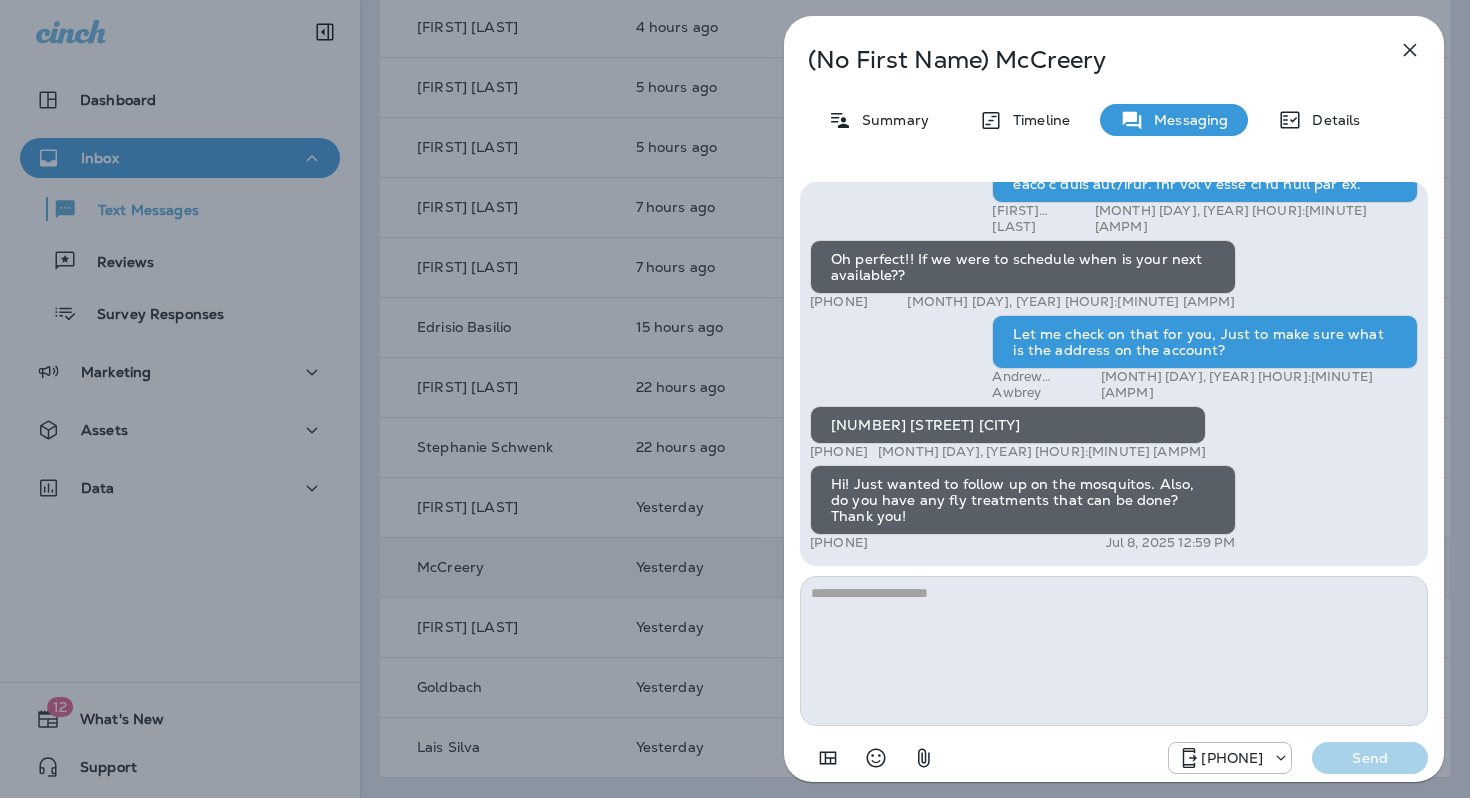 click on "(No First Name)   [LAST] Summary   Timeline   Messaging   Details   Hi,   , this is Cameron with Moxie Pest Control. We know Summer brings out the mosquitoes—and with the Summer season here, I’d love to get you on our schedule to come help take care of that. Just reply here if you're interested, and I'll let you know the details!
Reply STOP to optout [PHONE] [MONTH] [DAY], [YEAR] [HOUR]:[MINUTE] [AMPM] Hi! Would maybe be interested since we have them in our backyard!  [PHONE] [MONTH] [DAY], [YEAR] [HOUR]:[MINUTE] [AMPM] [FIRST] [LAST] [MONTH] [DAY], [YEAR] [HOUR]:[MINUTE] [AMPM] Oh perfect!! If we were to schedule when is your next available??  [PHONE] [MONTH] [DAY], [YEAR] [HOUR]:[MINUTE] [AMPM] Let me check on that for you, Just to make sure what is the address on the account? [FIRST] [LAST] [MONTH] [DAY], [YEAR] [HOUR]:[MINUTE] [AMPM] [NUMBER] [STREET] [CITY] [PHONE] [MONTH] [DAY], [YEAR] [HOUR]:[MINUTE] [AMPM] Hi! Just wanted to follow up on the mosquitos. Also, do you have any fly treatments that can be done? Thank you!  [PHONE] [MONTH] [DAY], [YEAR] [HOUR]:[MINUTE] [AMPM] [PHONE] Send" at bounding box center (735, 399) 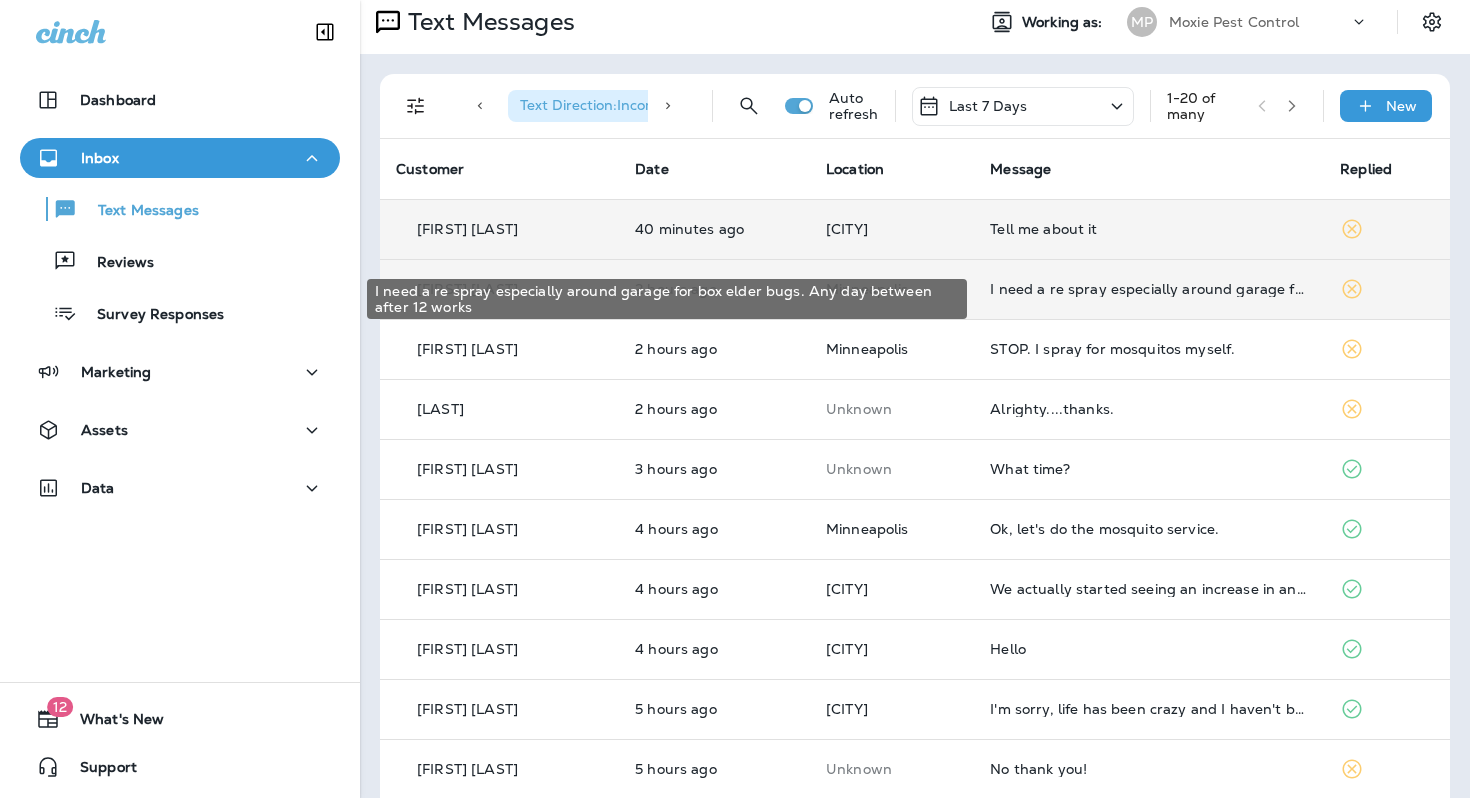 scroll, scrollTop: 26, scrollLeft: 0, axis: vertical 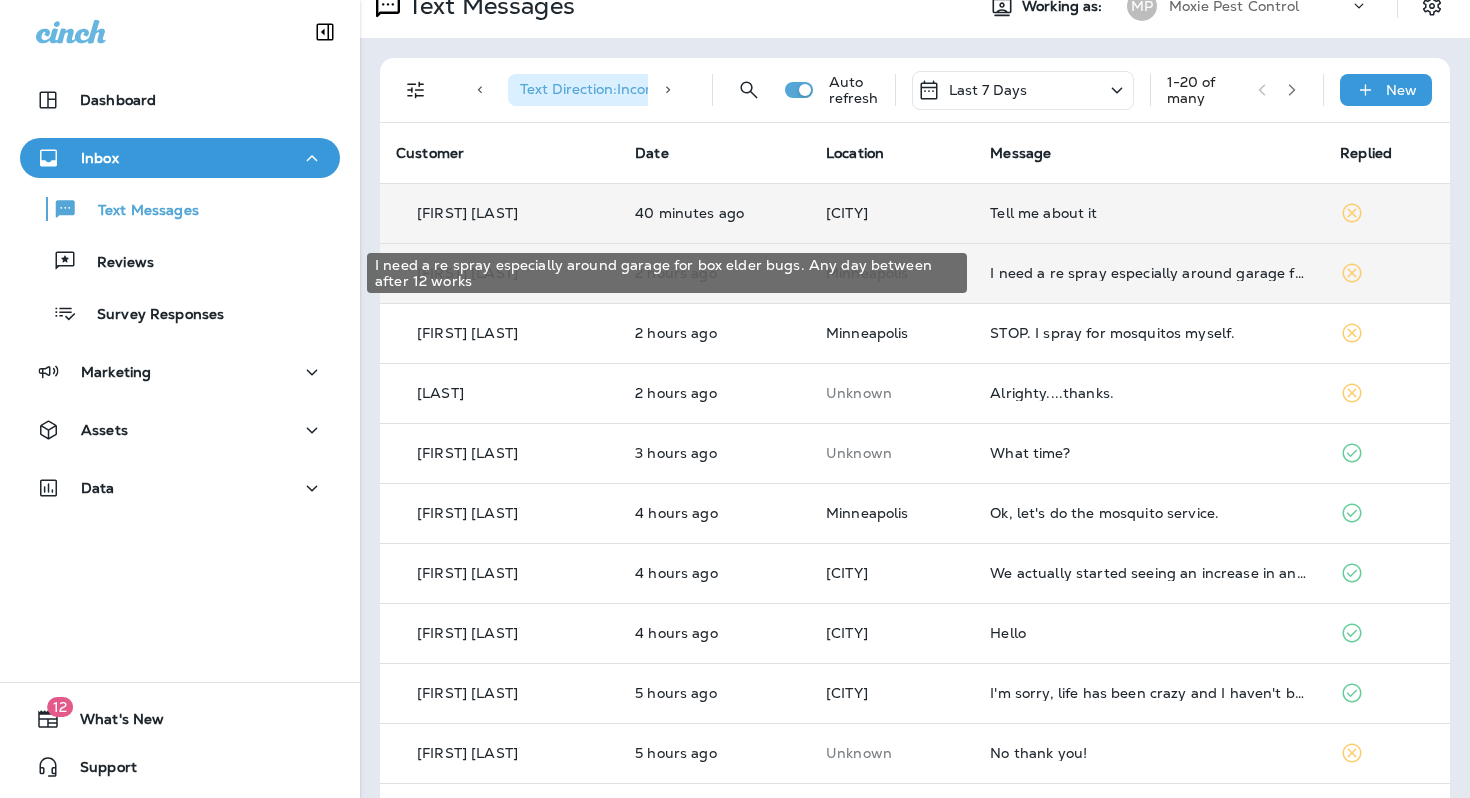 click on "I need a re spray especially around garage for box elder bugs. Any day between after 12 works" at bounding box center (1149, 273) 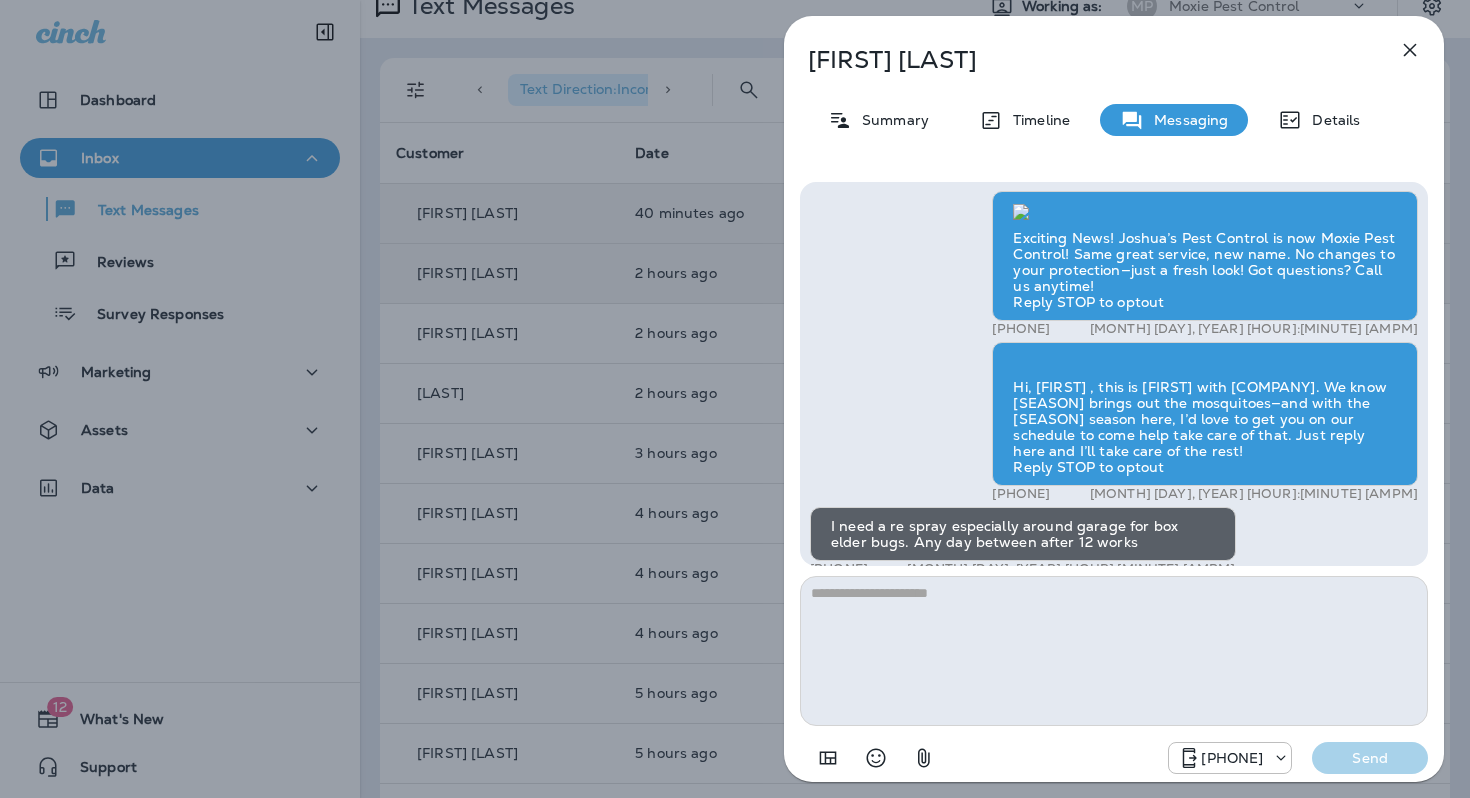 scroll, scrollTop: -1344, scrollLeft: 0, axis: vertical 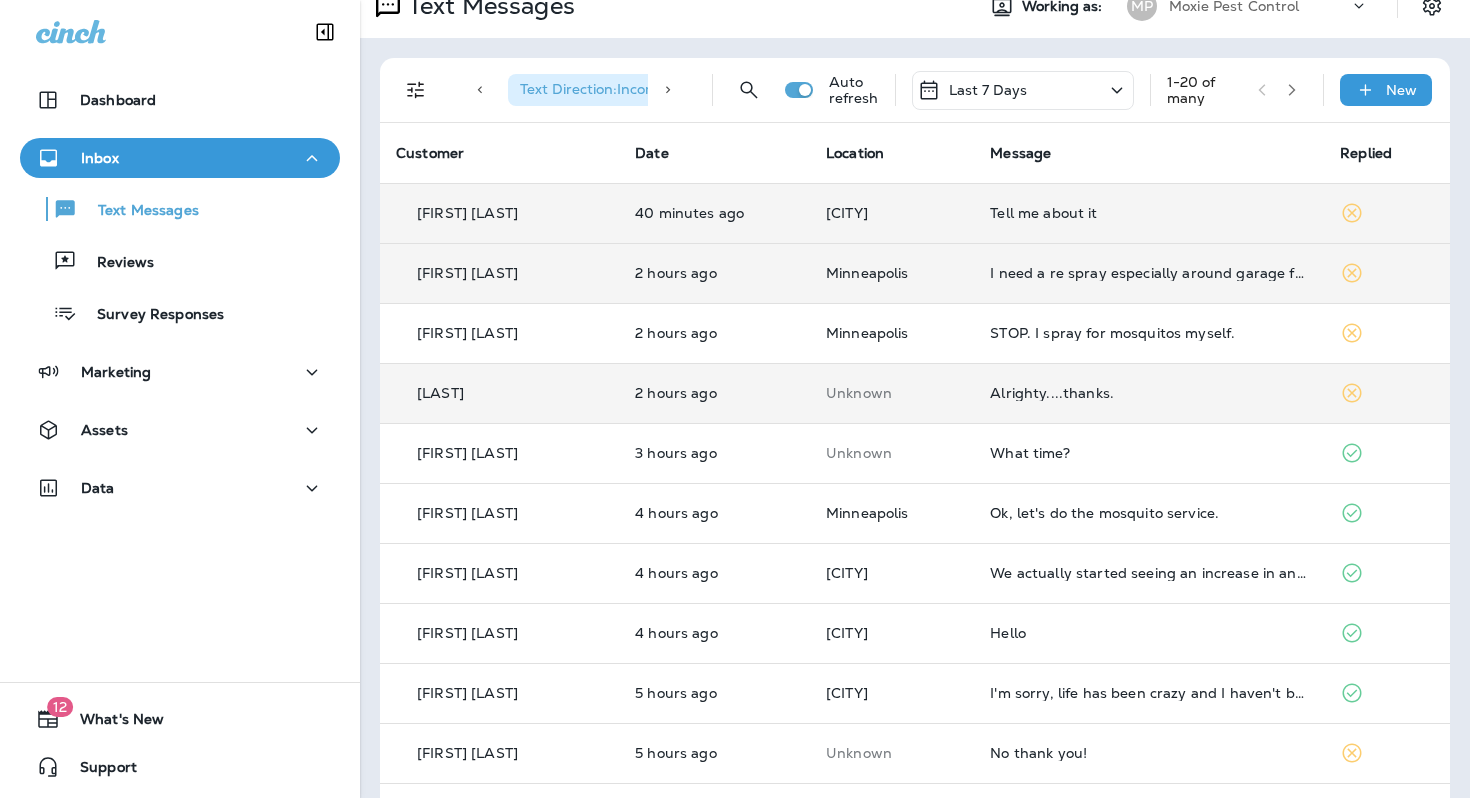 click on "Alrighty....thanks." at bounding box center [1149, 393] 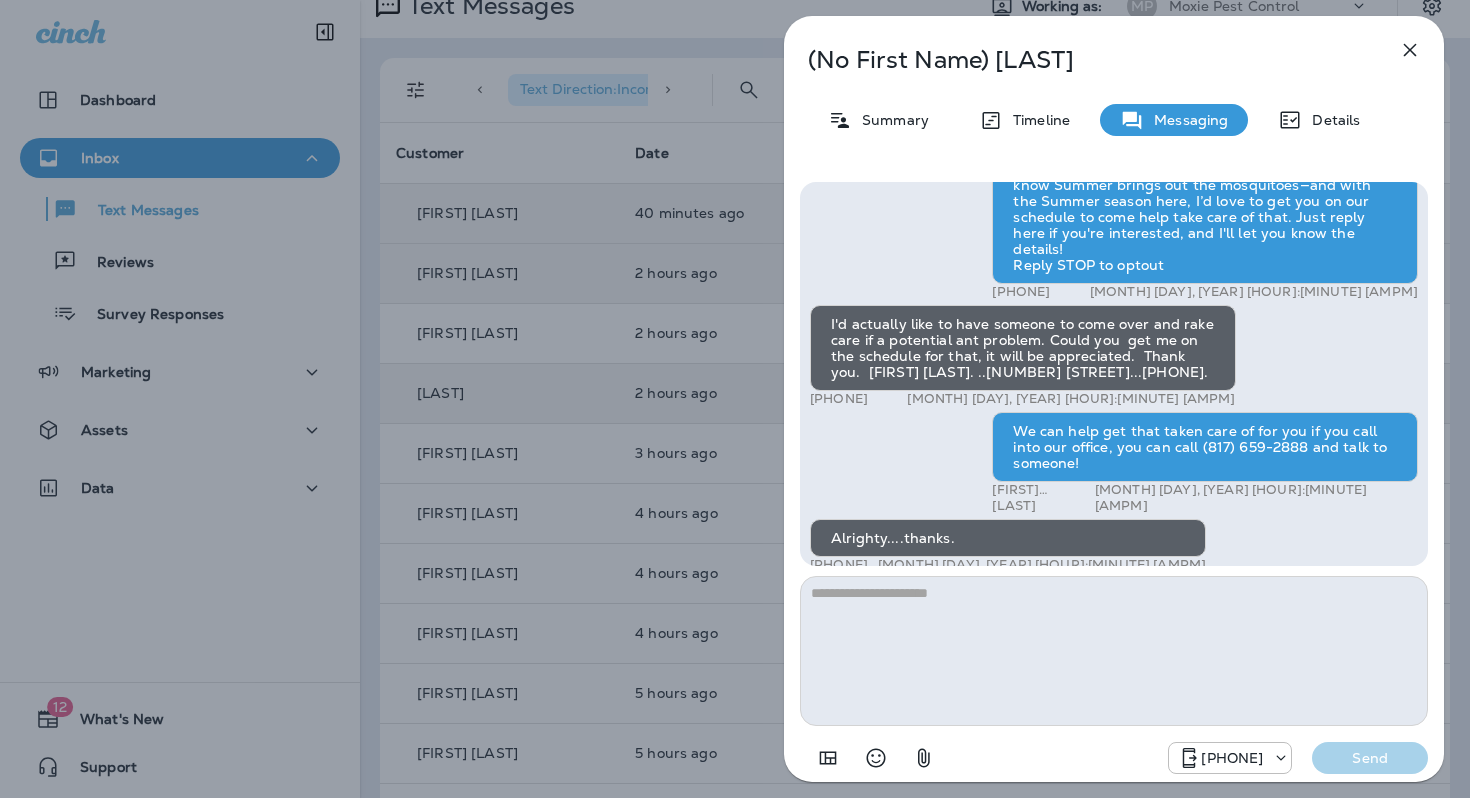 scroll, scrollTop: 1, scrollLeft: 0, axis: vertical 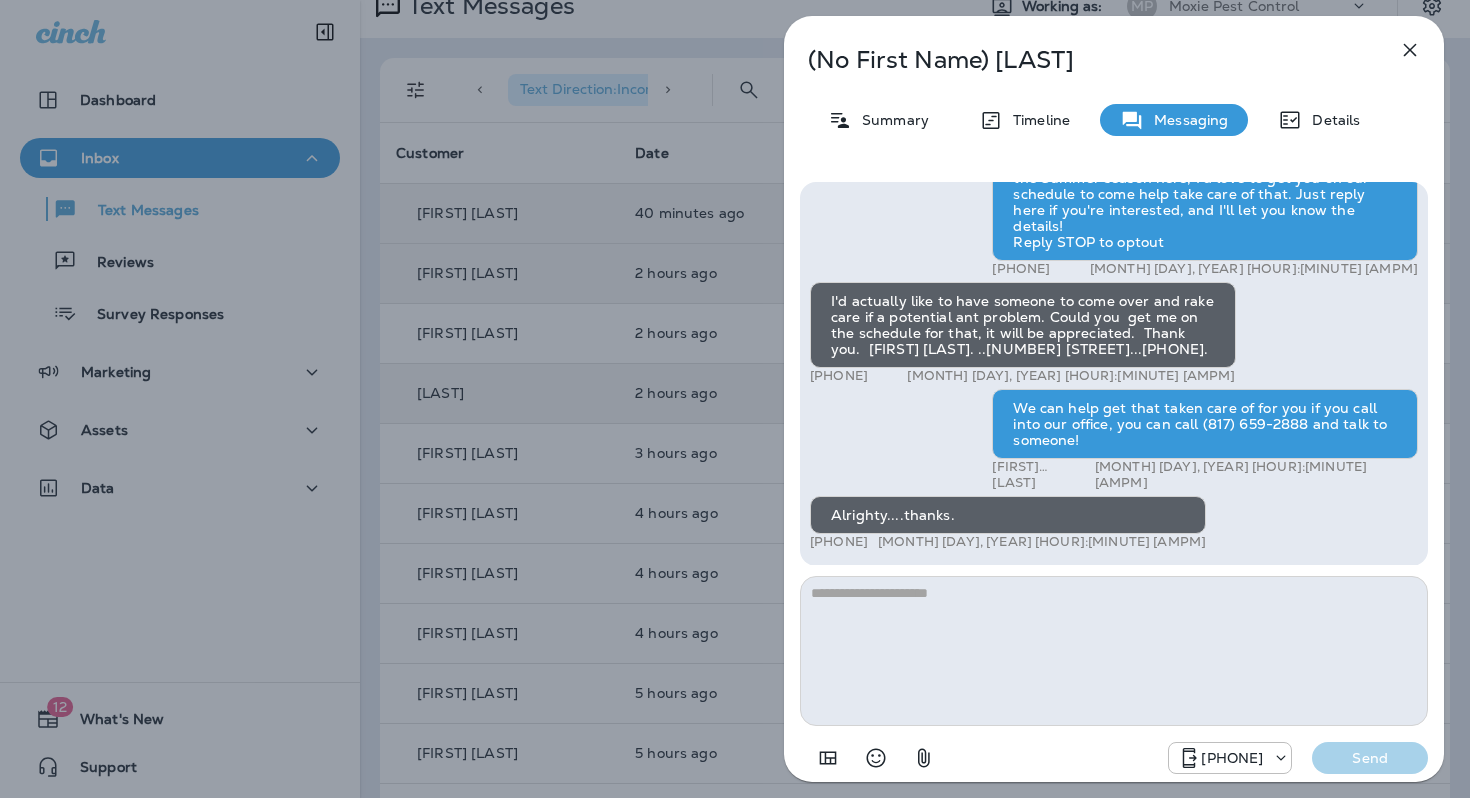 click on "(No First Name)   [LAST] Summary   Timeline   Messaging   Details   Hi,   , this is Cameron with Moxie Pest Control. We know Summer brings out the mosquitoes—and with the Summer season here, I’d love to get you on our schedule to come help take care of that. Just reply here if you're interested, and I'll let you know the details!
Reply STOP to optout [PHONE] [MONTH] [DAY], [YEAR] [HOUR]:[MINUTE] [AMPM] I'd actually like to have someone to come over and rake care if a potential ant problem. Could you  get me on the schedule for that, it will be appreciated.  Thank you.  [FIRST] [LAST]. ..[NUMBER] [STREET]...[PHONE]. [PHONE] [MONTH] [DAY], [YEAR] [HOUR]:[MINUTE] [AMPM] We can help get that taken care of for you if you call into our office, you can call (817) 659-2888 and talk to someone! [FIRST] [LAST] [MONTH] [DAY], [YEAR] [HOUR]:[MINUTE] [AMPM] Alrighty....thanks. [PHONE] [MONTH] [DAY], [YEAR] [HOUR]:[MINUTE] [AMPM] [PHONE] Send" at bounding box center [735, 399] 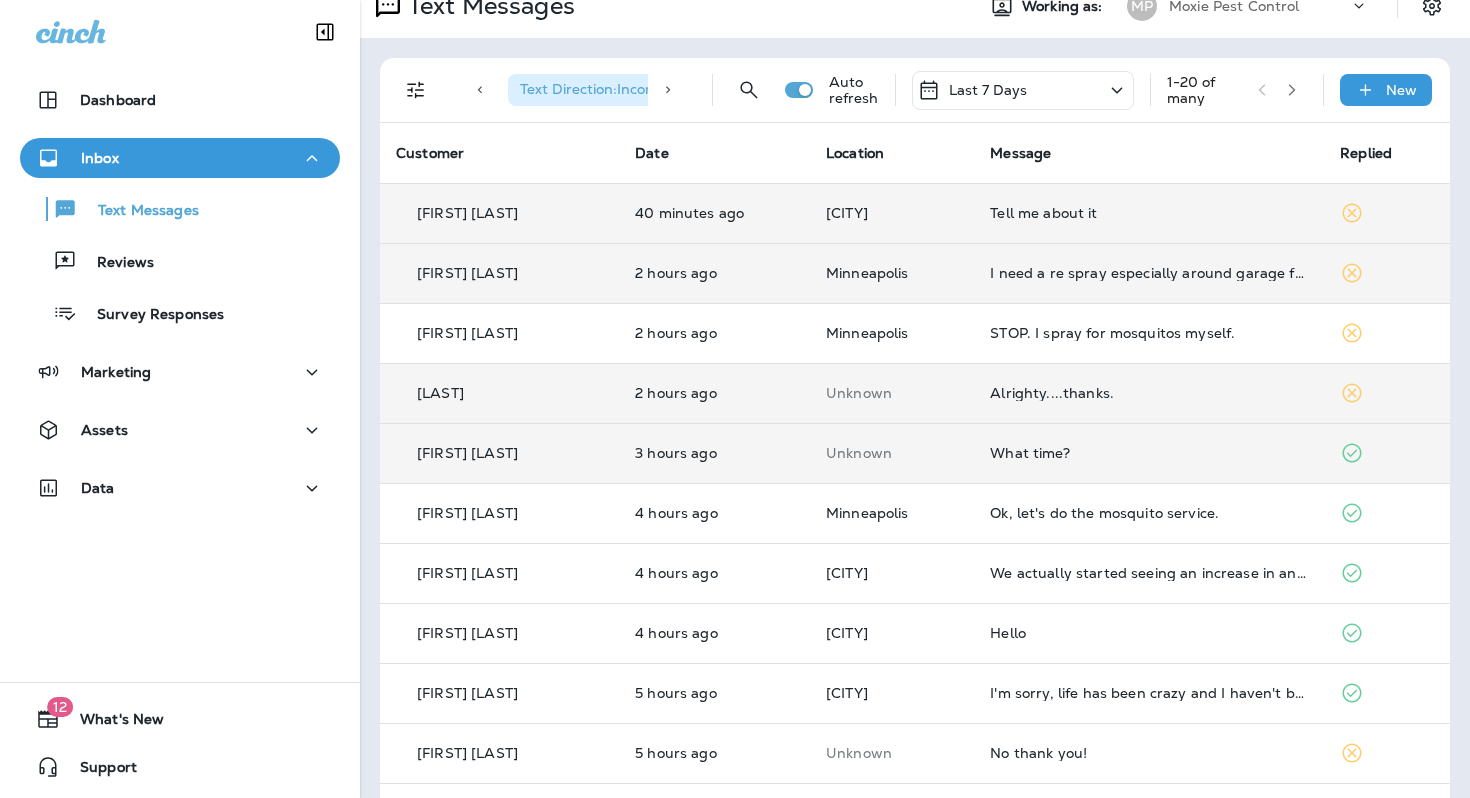 click on "What time?" at bounding box center [1149, 453] 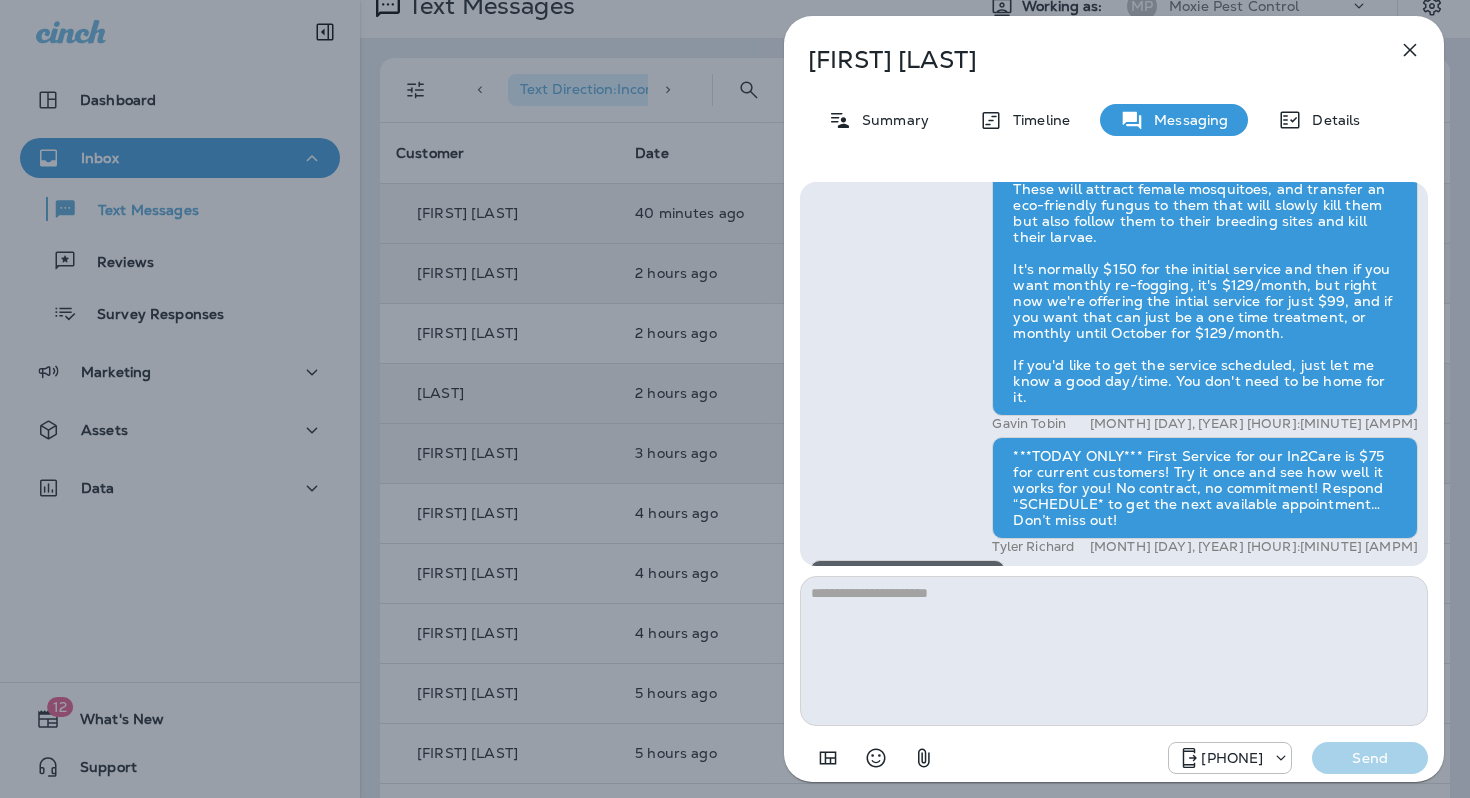 scroll, scrollTop: -375, scrollLeft: 0, axis: vertical 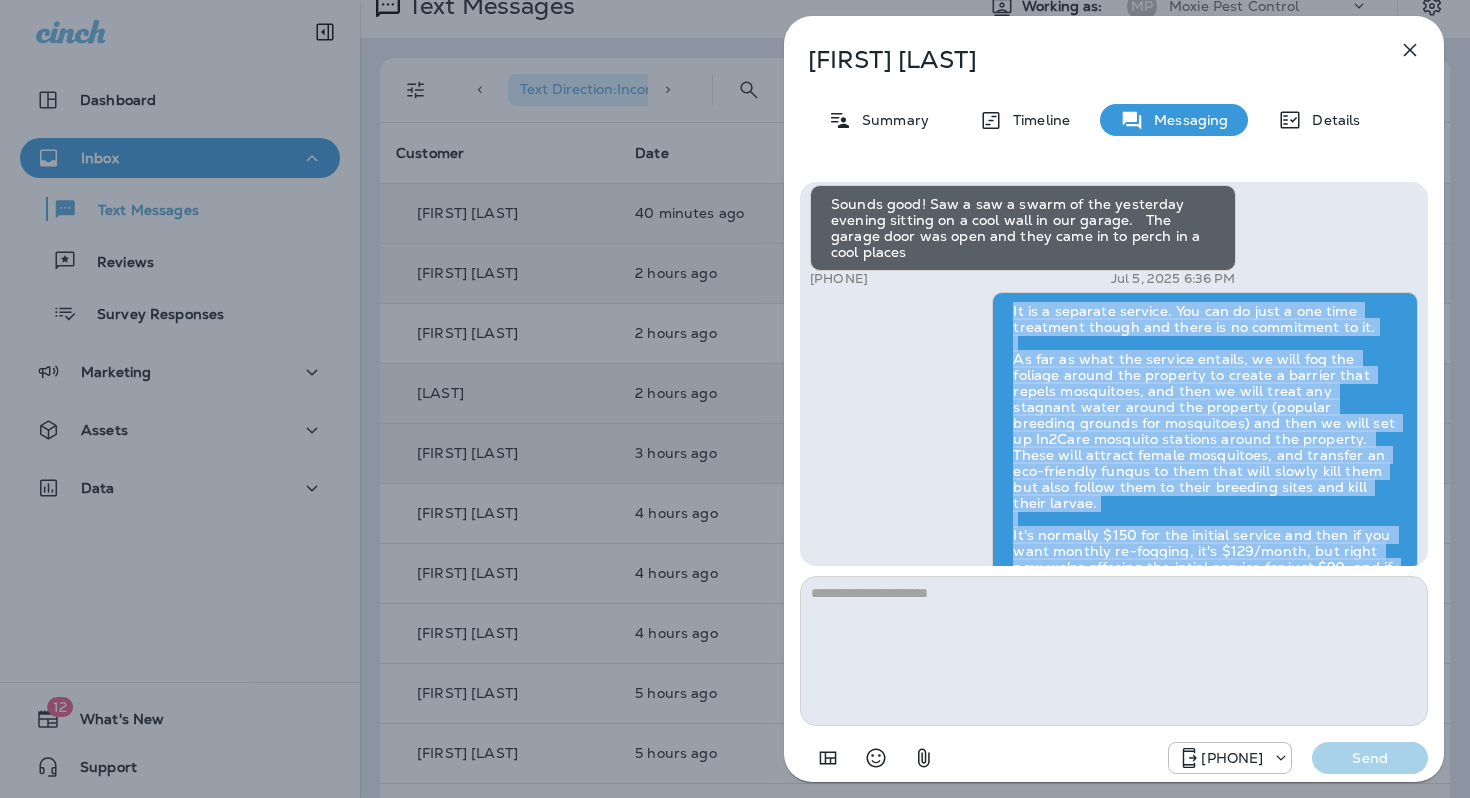 drag, startPoint x: 1393, startPoint y: 400, endPoint x: 1010, endPoint y: 346, distance: 386.78806 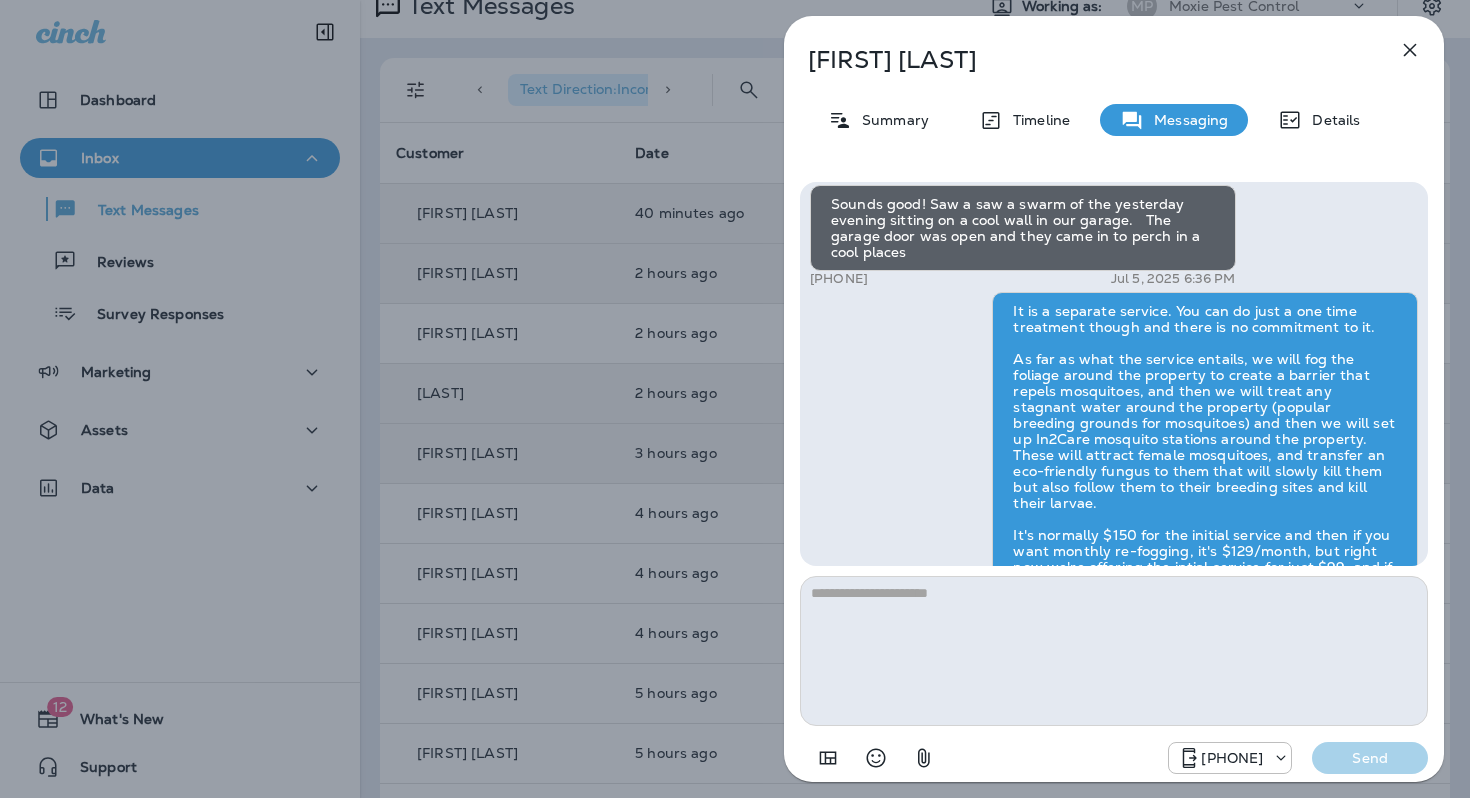 drag, startPoint x: 548, startPoint y: 356, endPoint x: 657, endPoint y: 305, distance: 120.34118 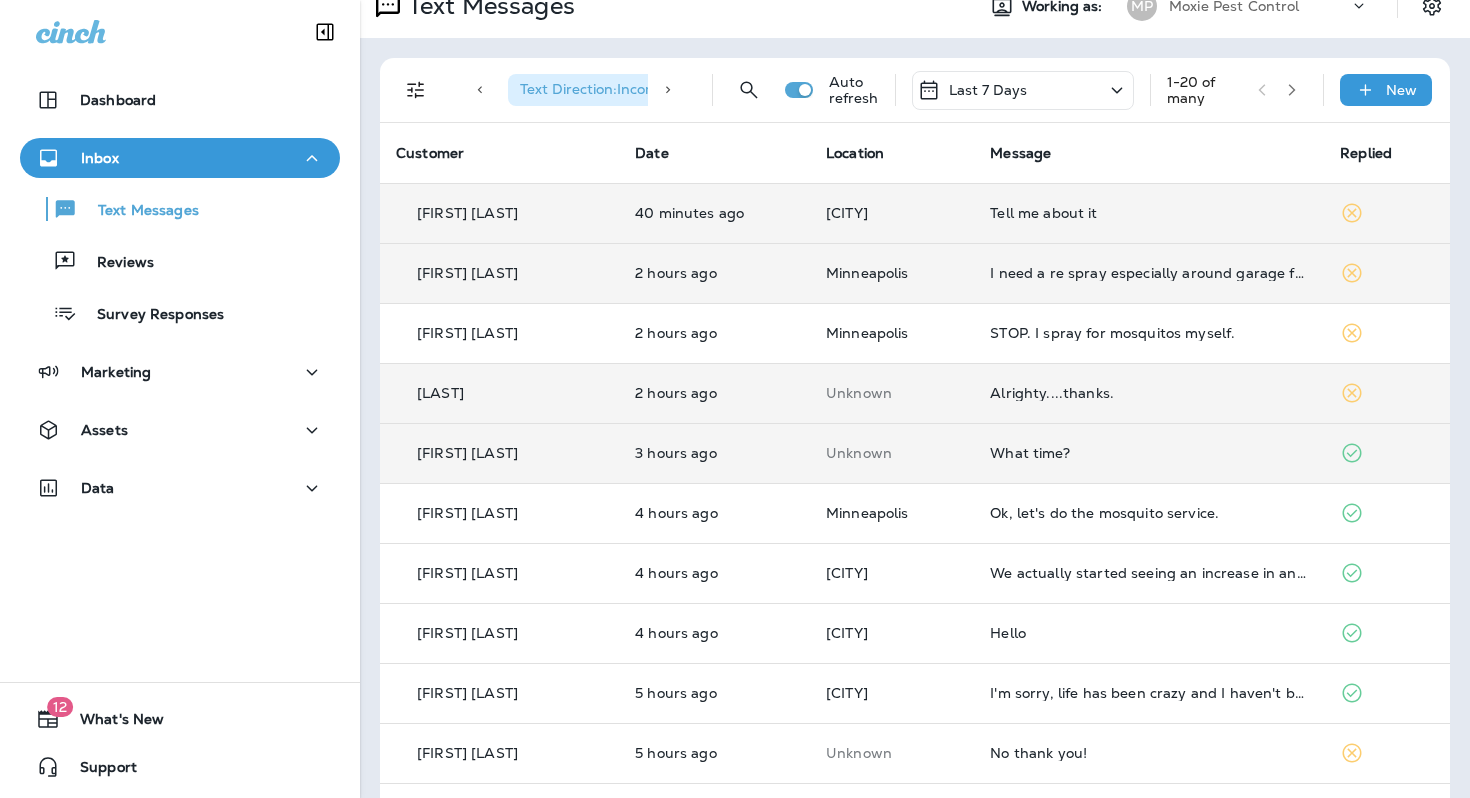 drag, startPoint x: 1092, startPoint y: 202, endPoint x: 1078, endPoint y: 212, distance: 17.20465 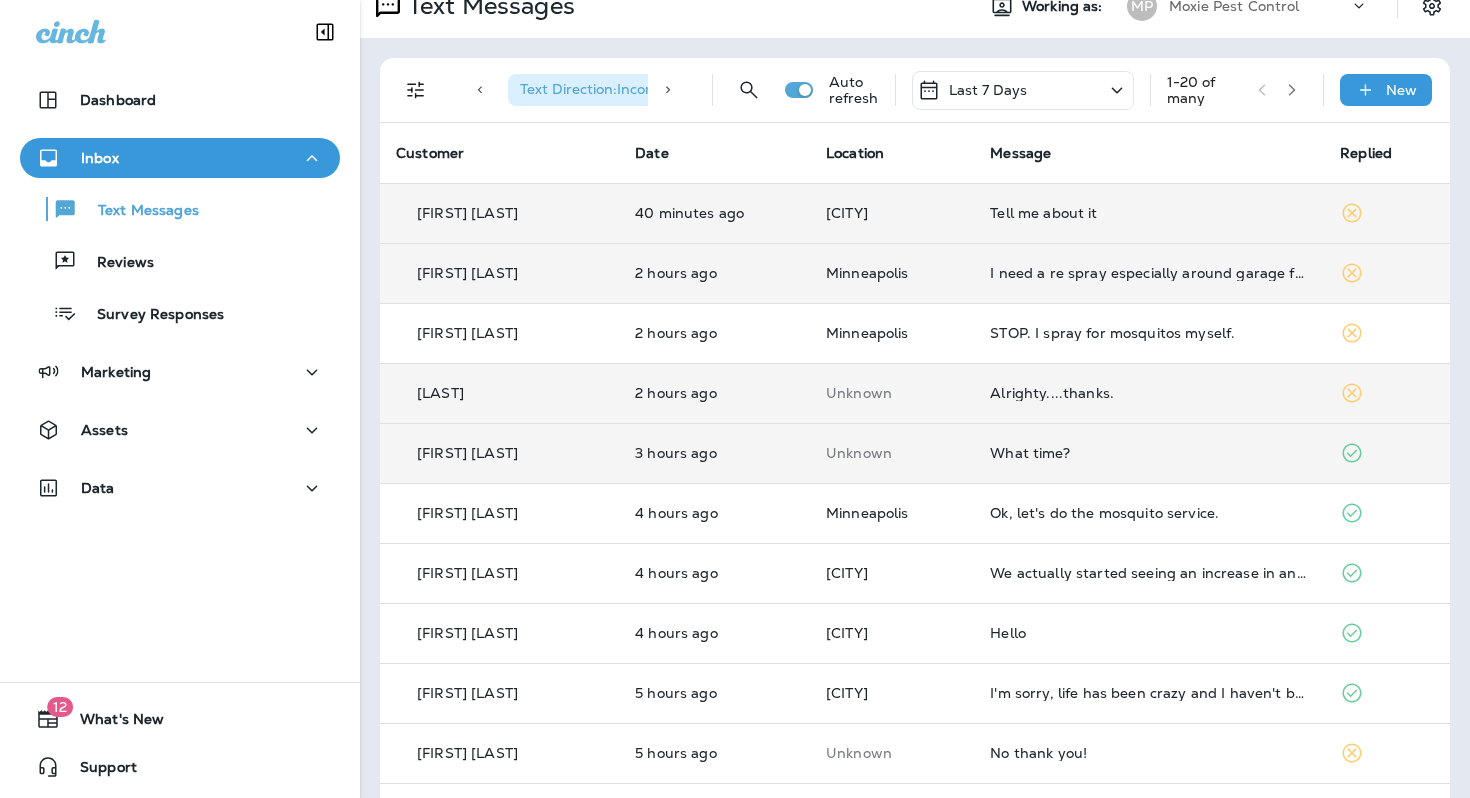 click on "Tell me about it" at bounding box center (1149, 213) 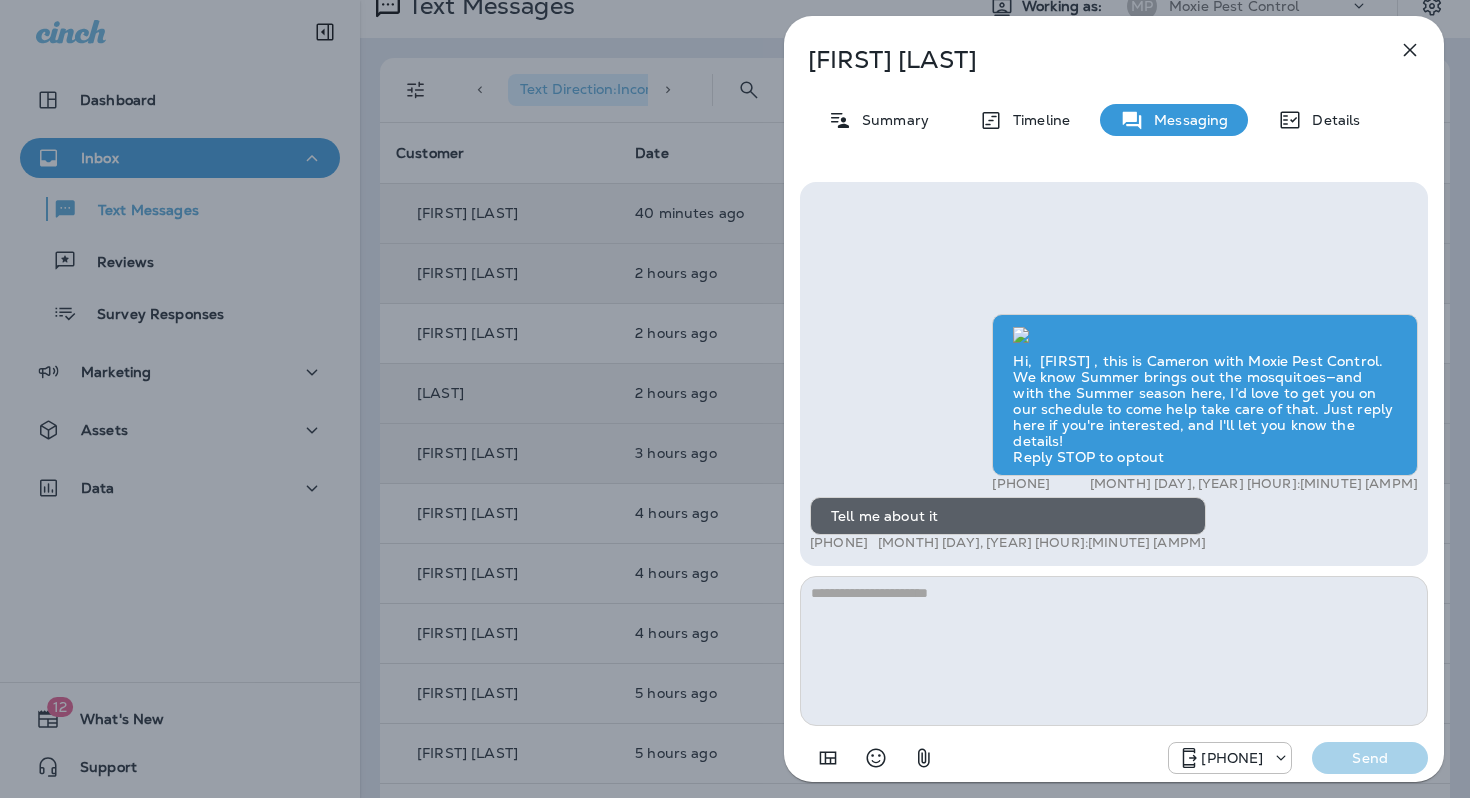 click at bounding box center [1114, 651] 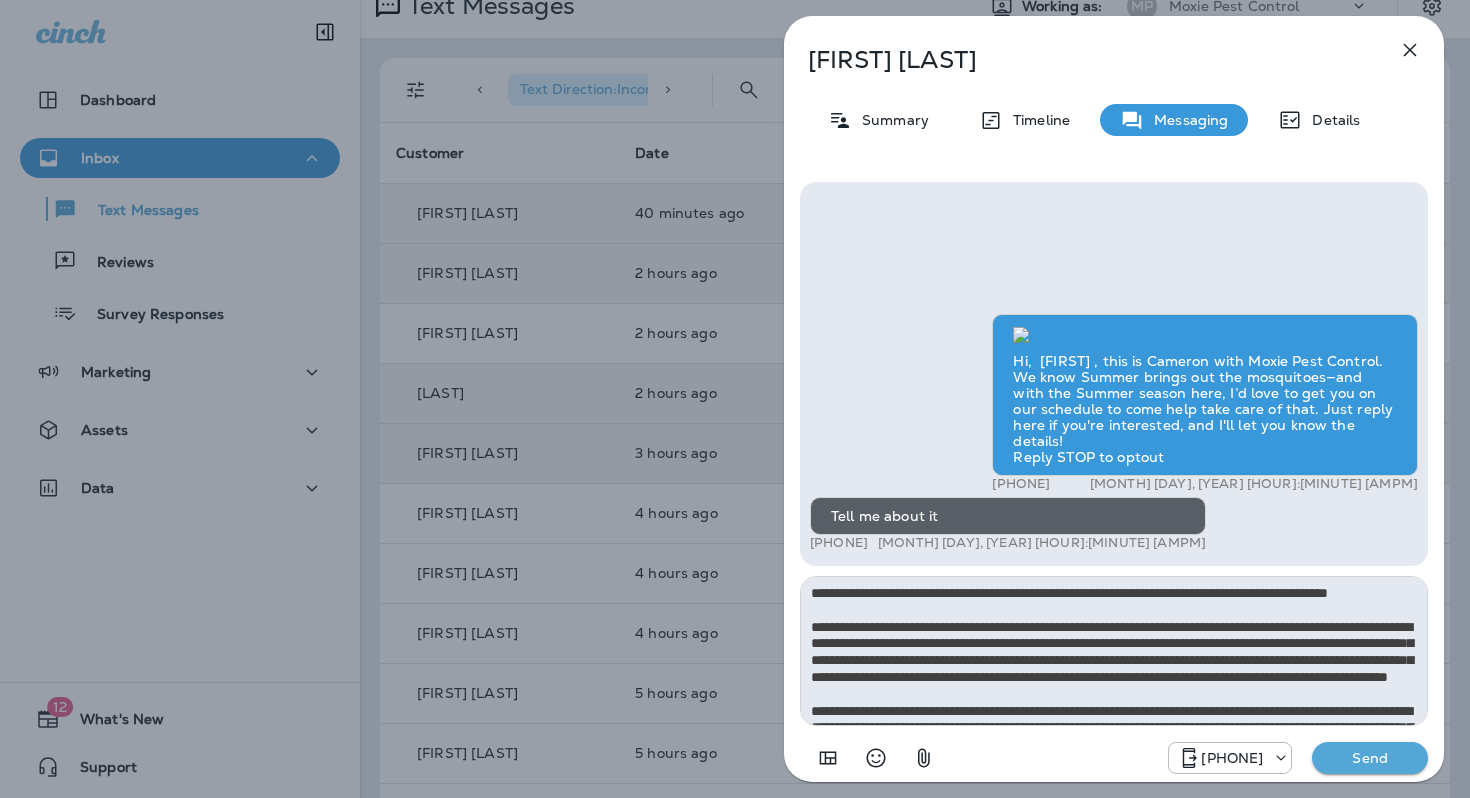 scroll, scrollTop: 112, scrollLeft: 0, axis: vertical 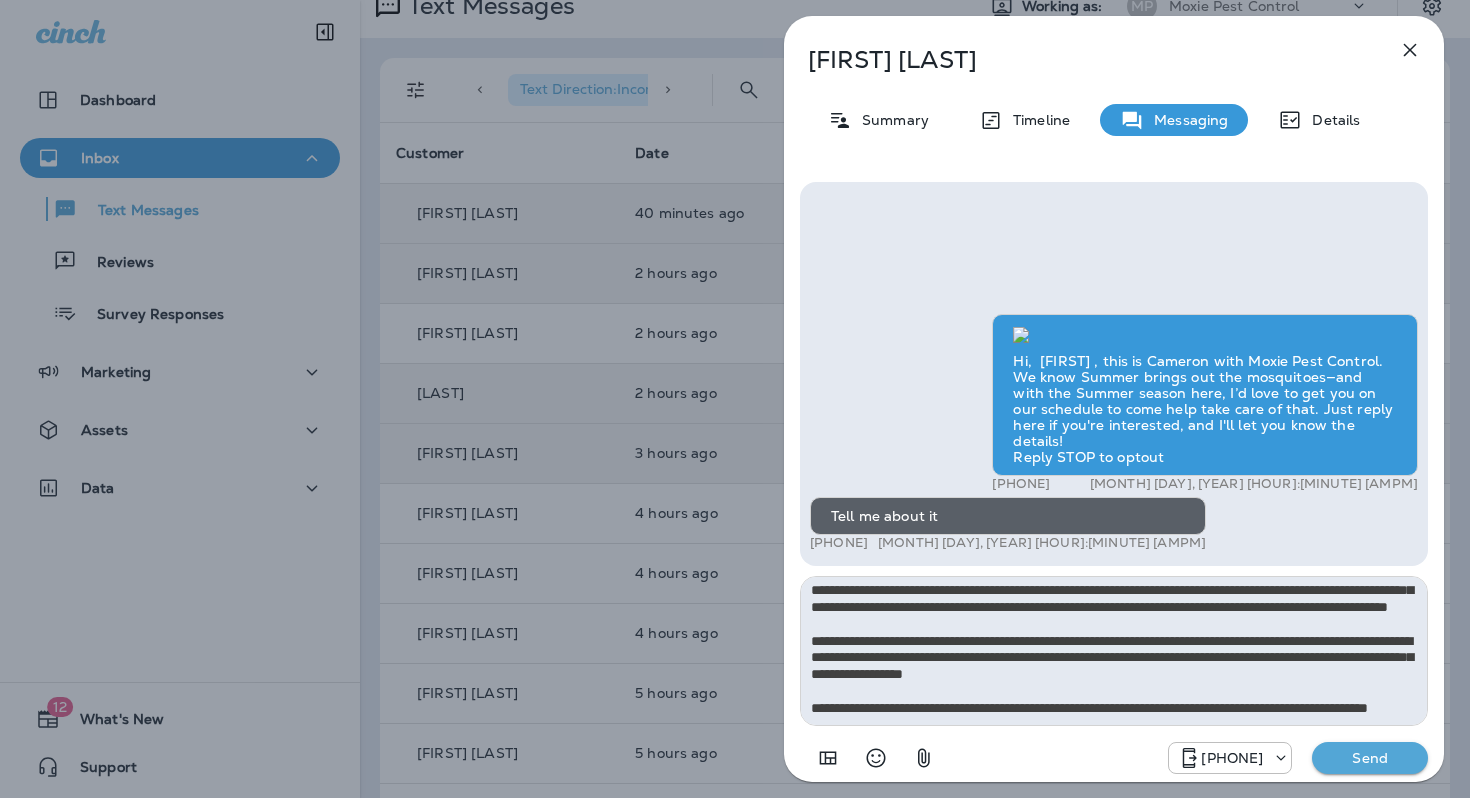 type on "**********" 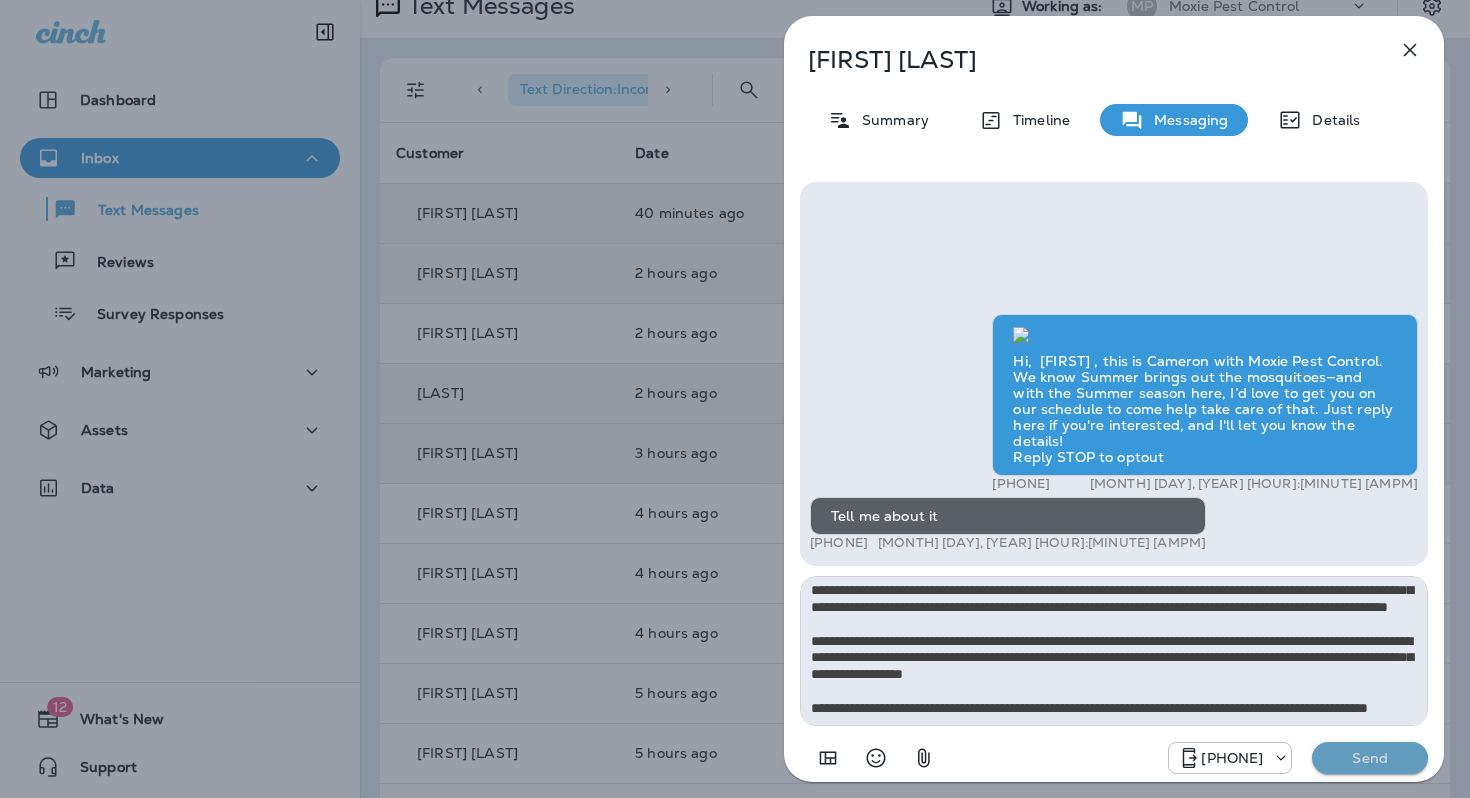 click on "Send" at bounding box center (1370, 758) 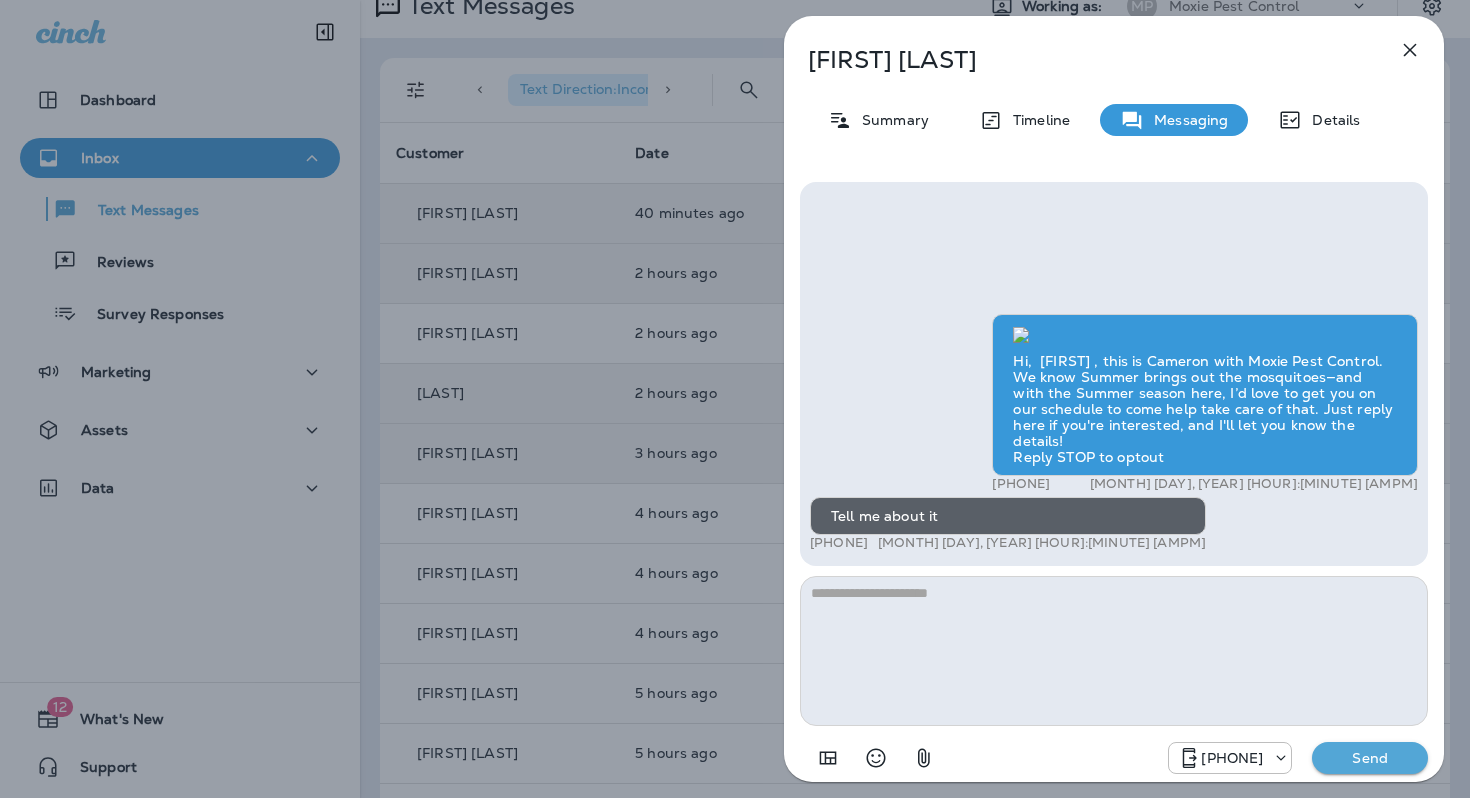 scroll, scrollTop: 0, scrollLeft: 0, axis: both 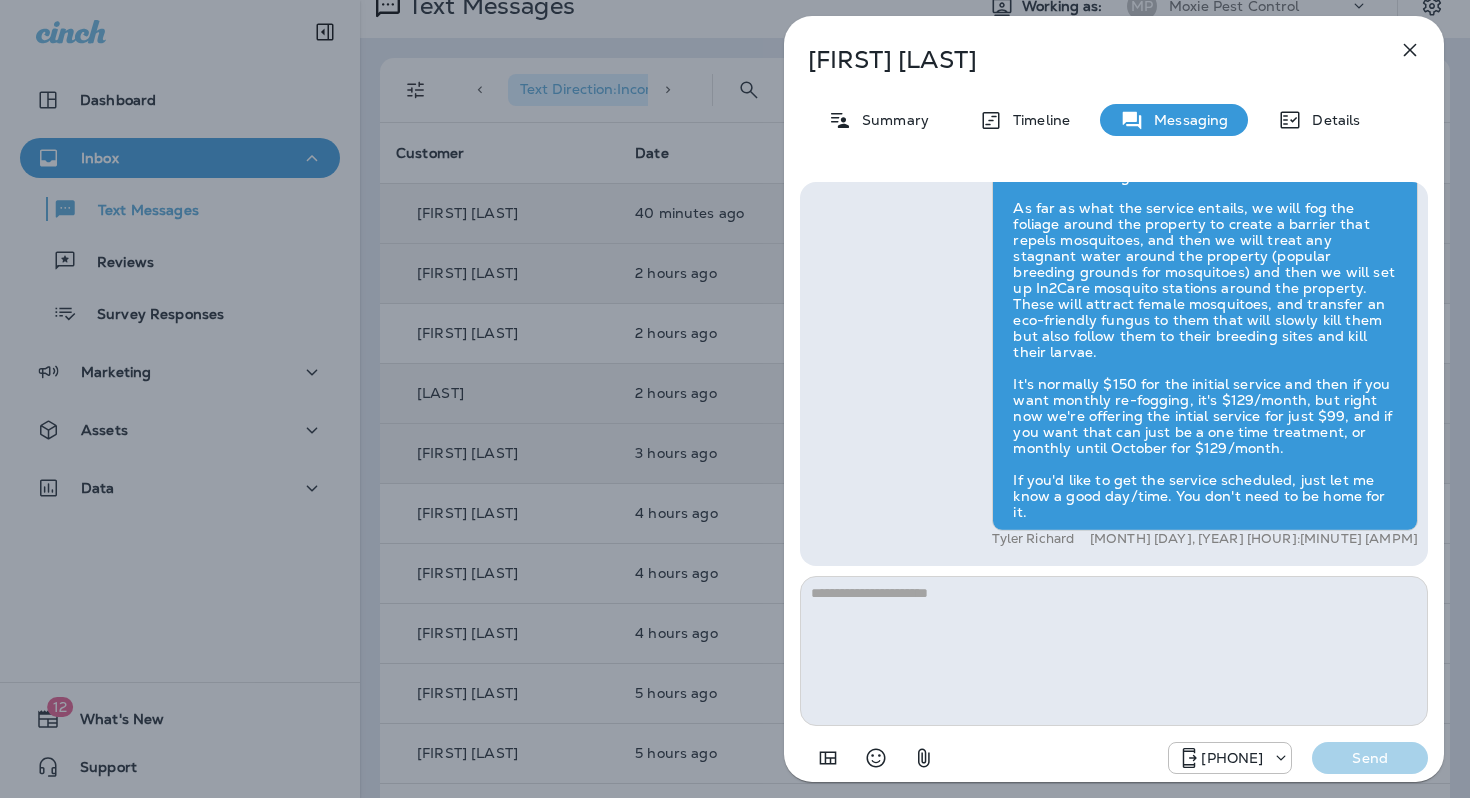 click on "[FIRST]   [LAST] Summary   Timeline   Messaging   Details   Hi,  [FIRST] , this is Cameron with Moxie Pest Control. We know Summer brings out the mosquitoes—and with the Summer season here, I’d love to get you on our schedule to come help take care of that. Just reply here if you're interested, and I'll let you know the details!
Reply STOP to optout [PHONE] [MONTH] [DAY], [YEAR] [HOUR]:[MINUTE] [AMPM] Tell me about it [PHONE] [MONTH] [DAY], [YEAR] [HOUR]:[MINUTE] [AMPM]   [FIRST] [LAST] [MONTH] [DAY], [YEAR] [HOUR]:[MINUTE] [AMPM] [PHONE] Send" at bounding box center (735, 399) 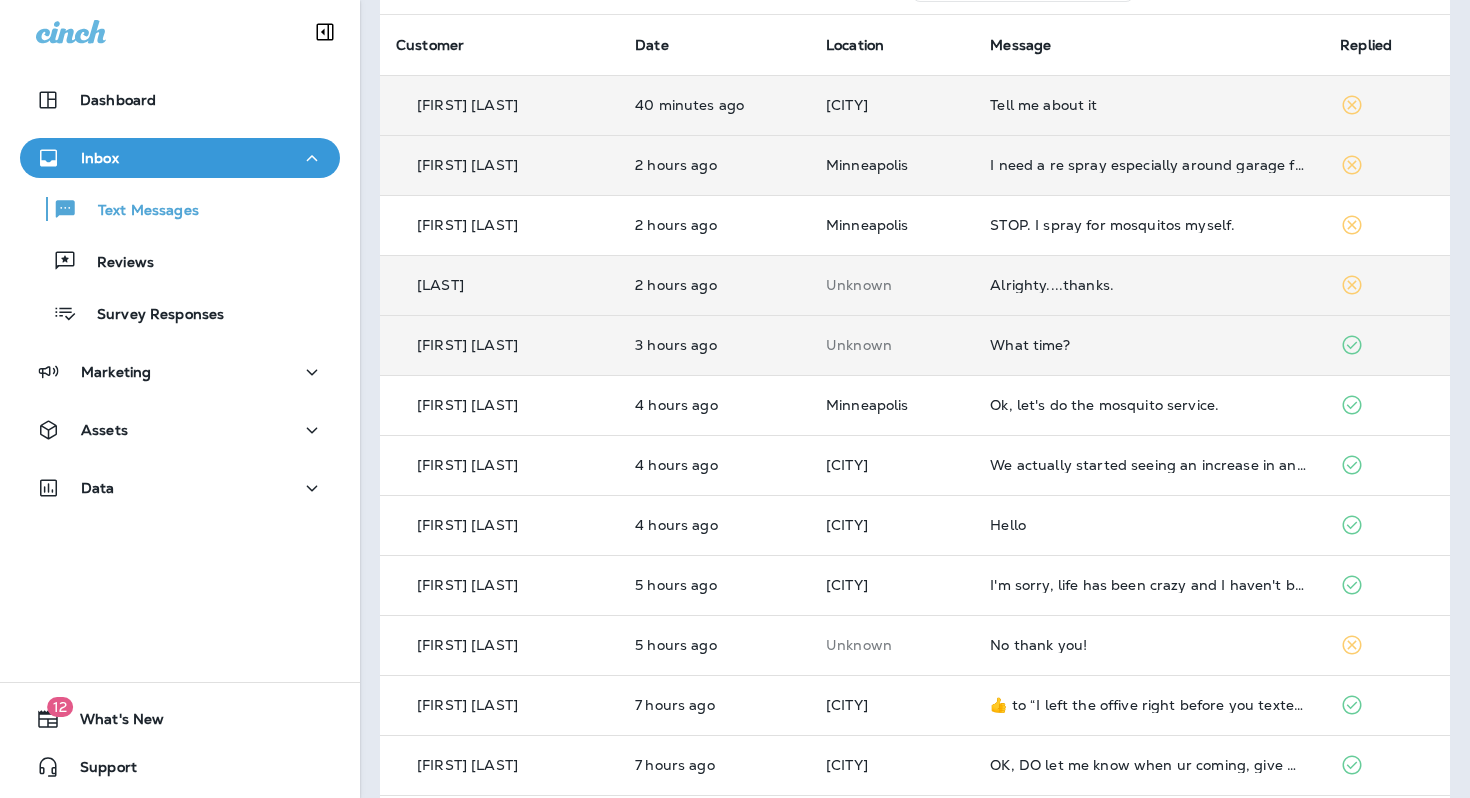 scroll, scrollTop: 163, scrollLeft: 0, axis: vertical 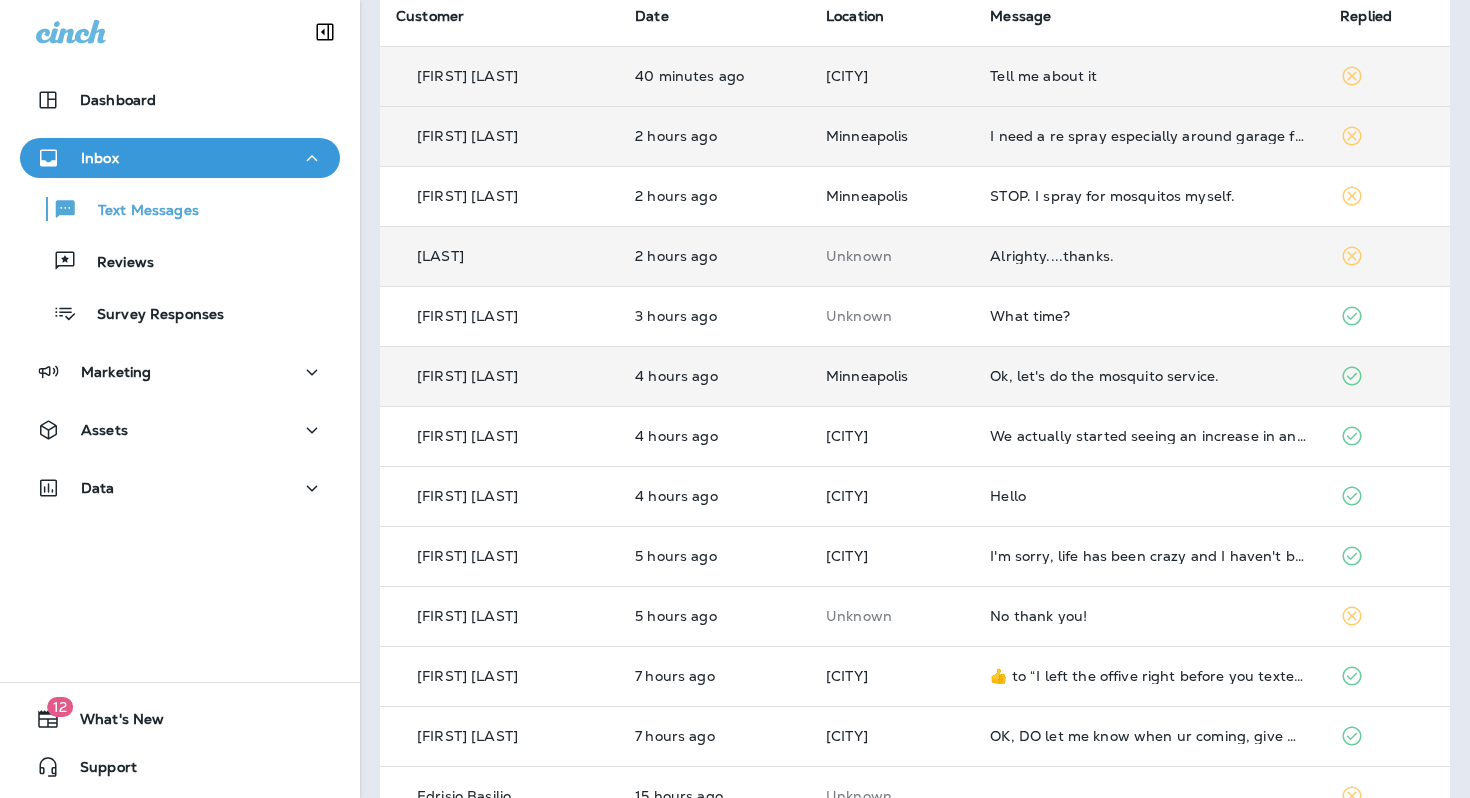 click on "Ok, let's do the mosquito service." at bounding box center [1149, 376] 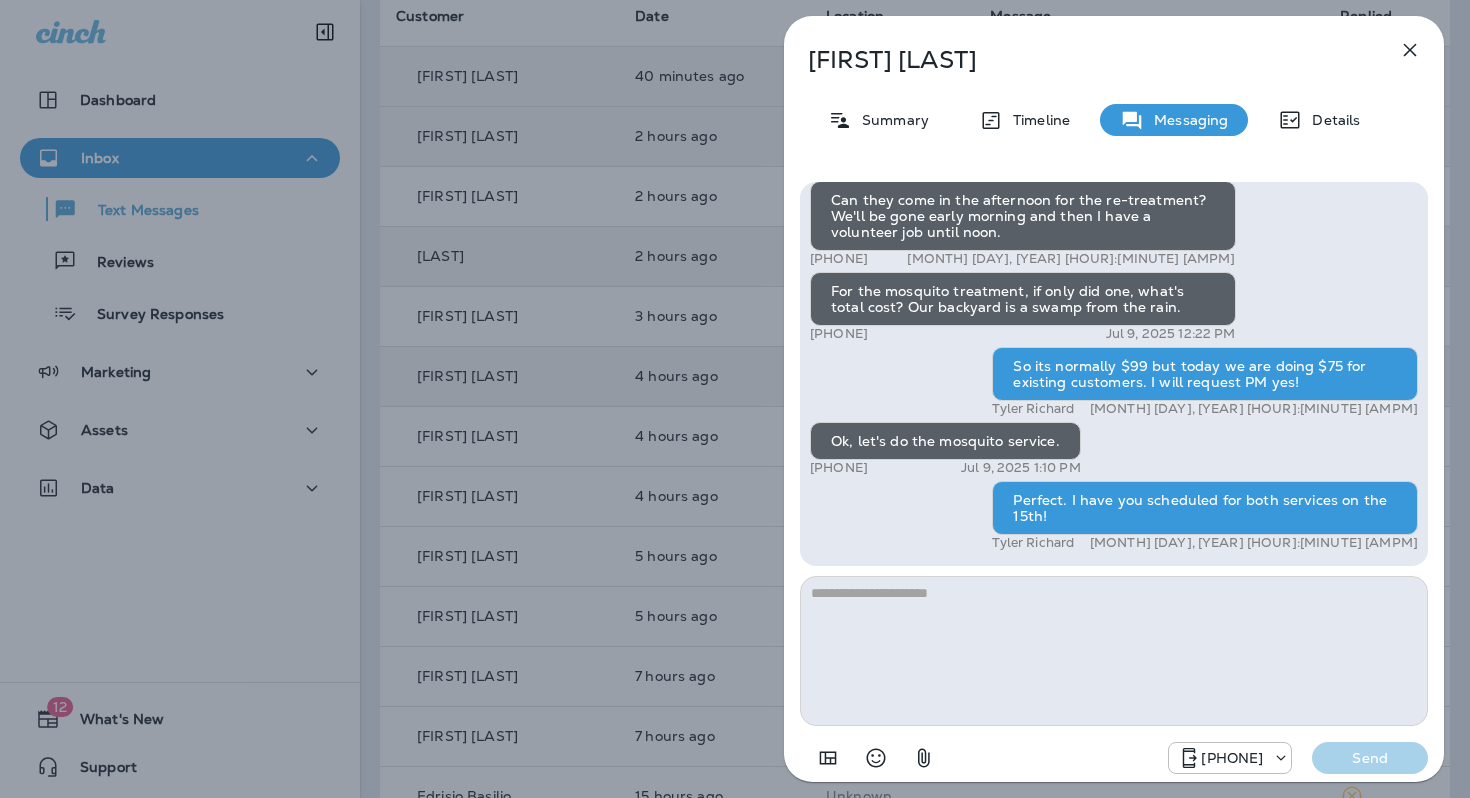 click at bounding box center [1410, 50] 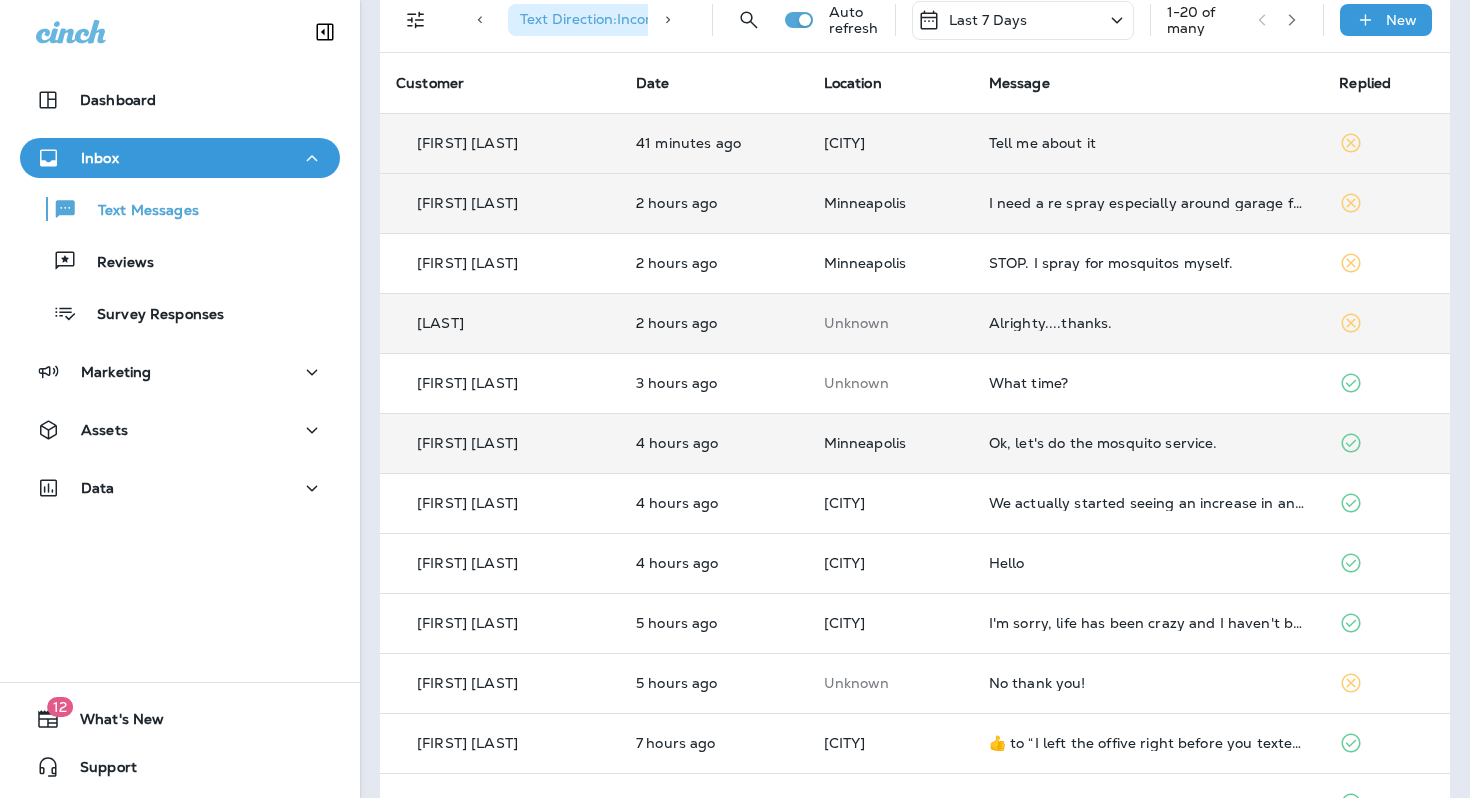 scroll, scrollTop: 0, scrollLeft: 0, axis: both 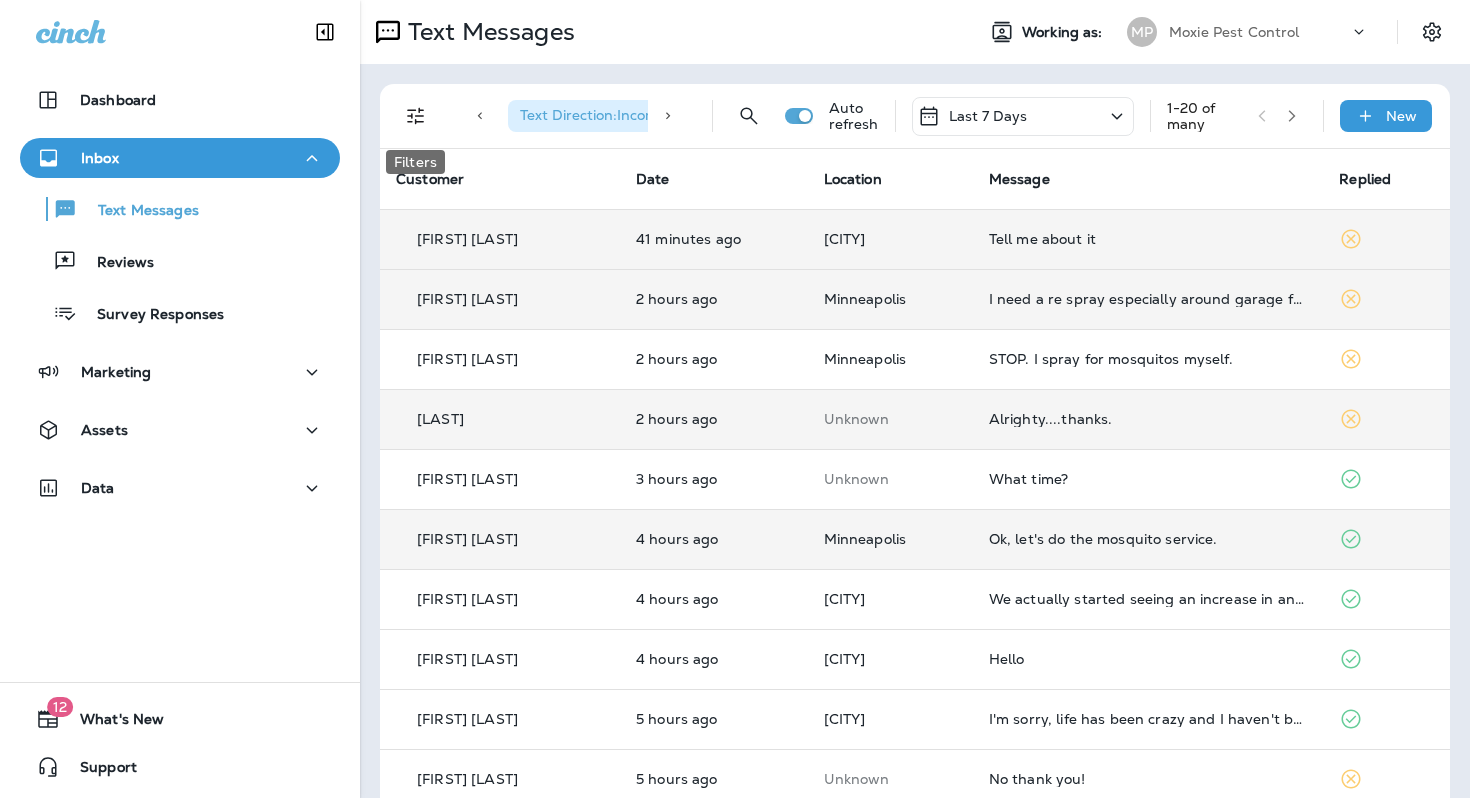 click at bounding box center [415, 116] 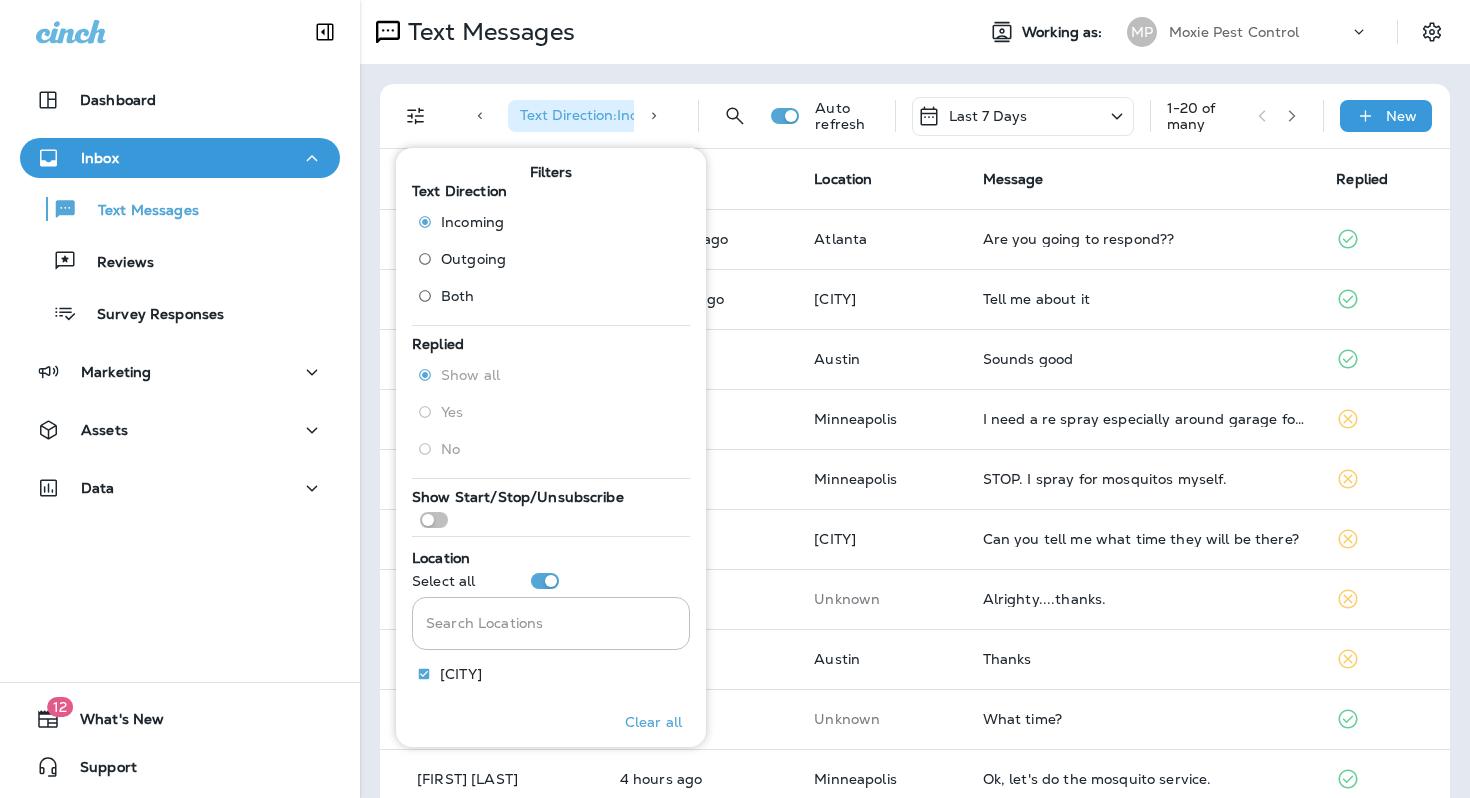 click on "Message" at bounding box center (1144, 179) 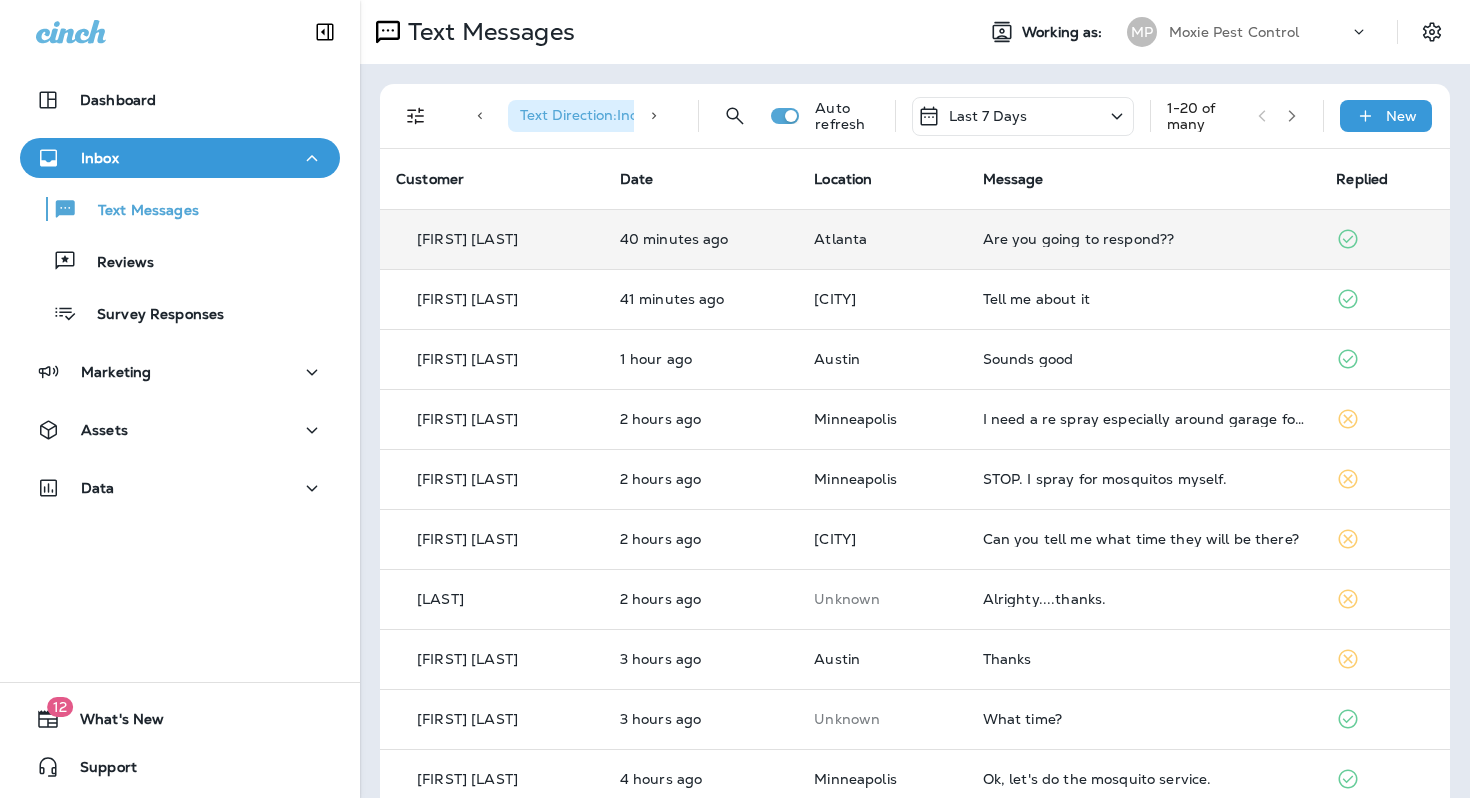 click on "Are you going to respond??" at bounding box center (1144, 239) 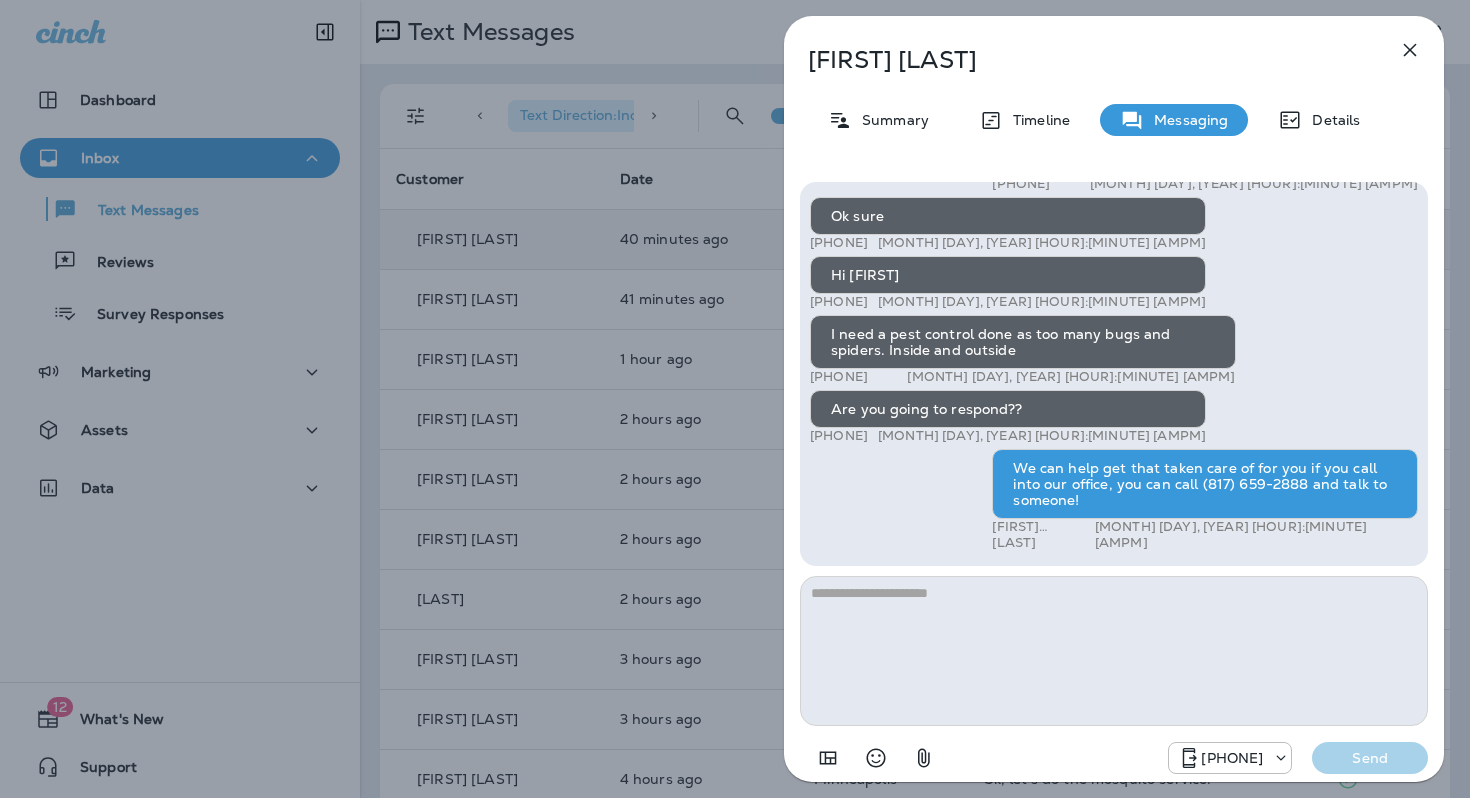click at bounding box center [1410, 50] 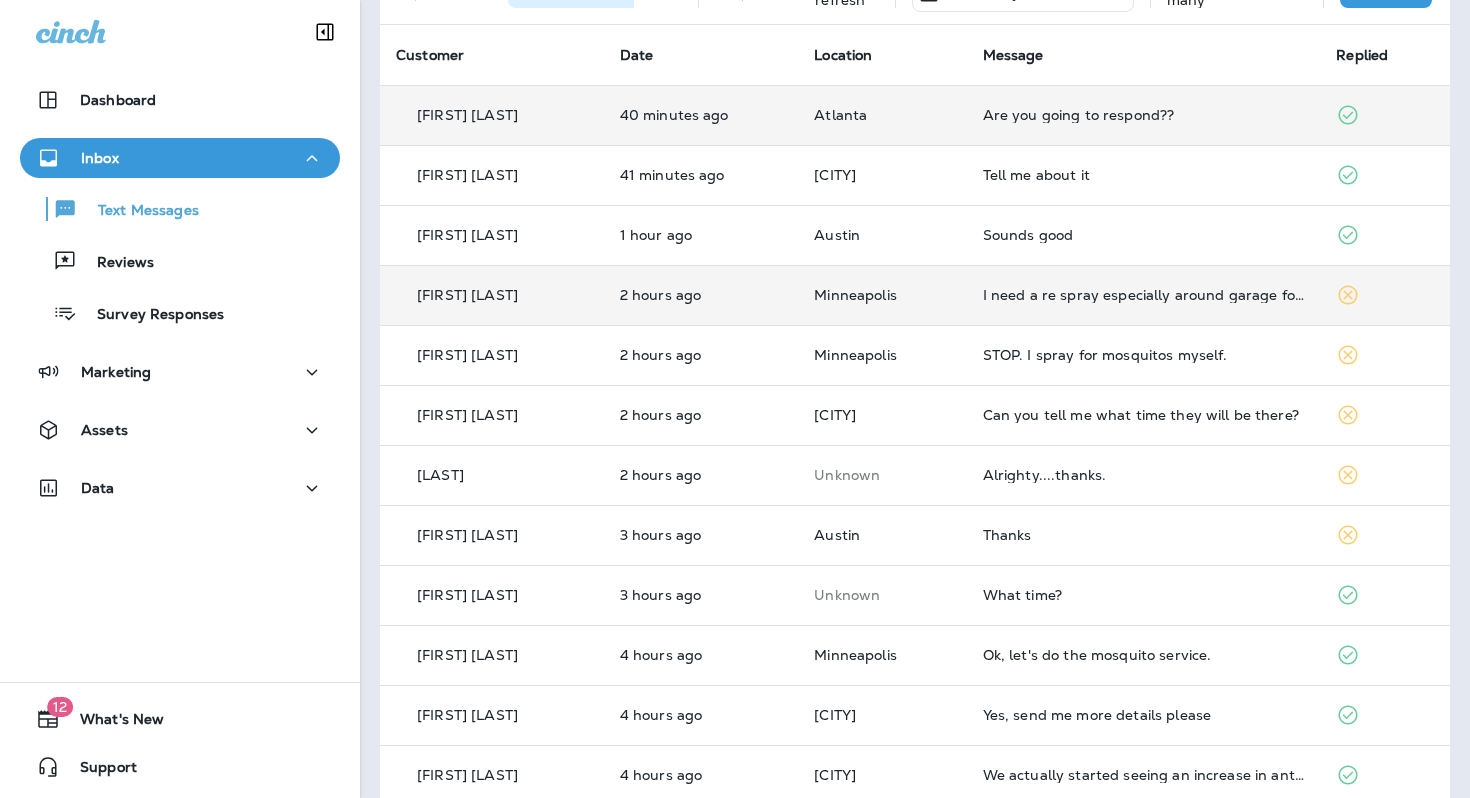 scroll, scrollTop: 138, scrollLeft: 0, axis: vertical 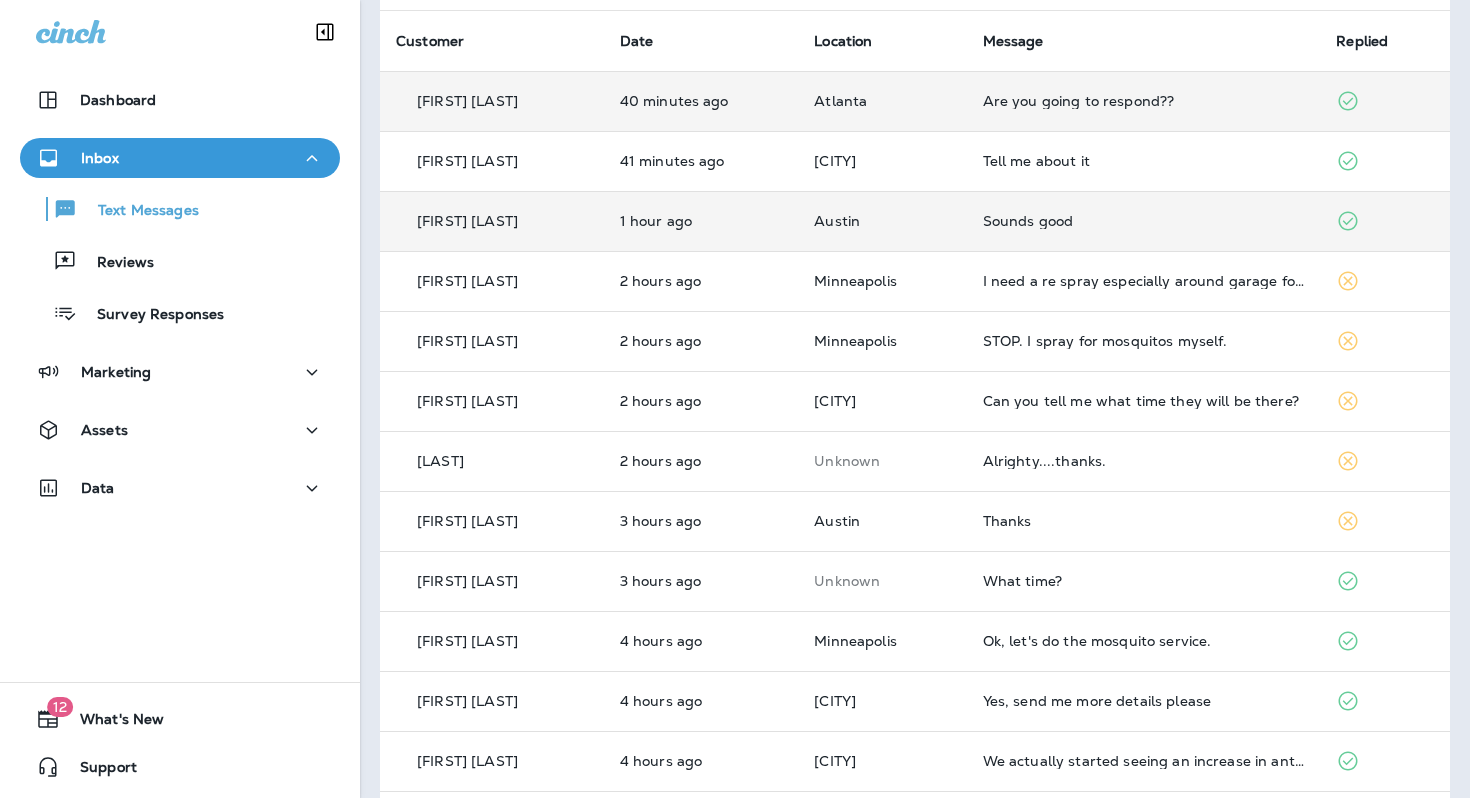 click on "Sounds good" at bounding box center [1144, 101] 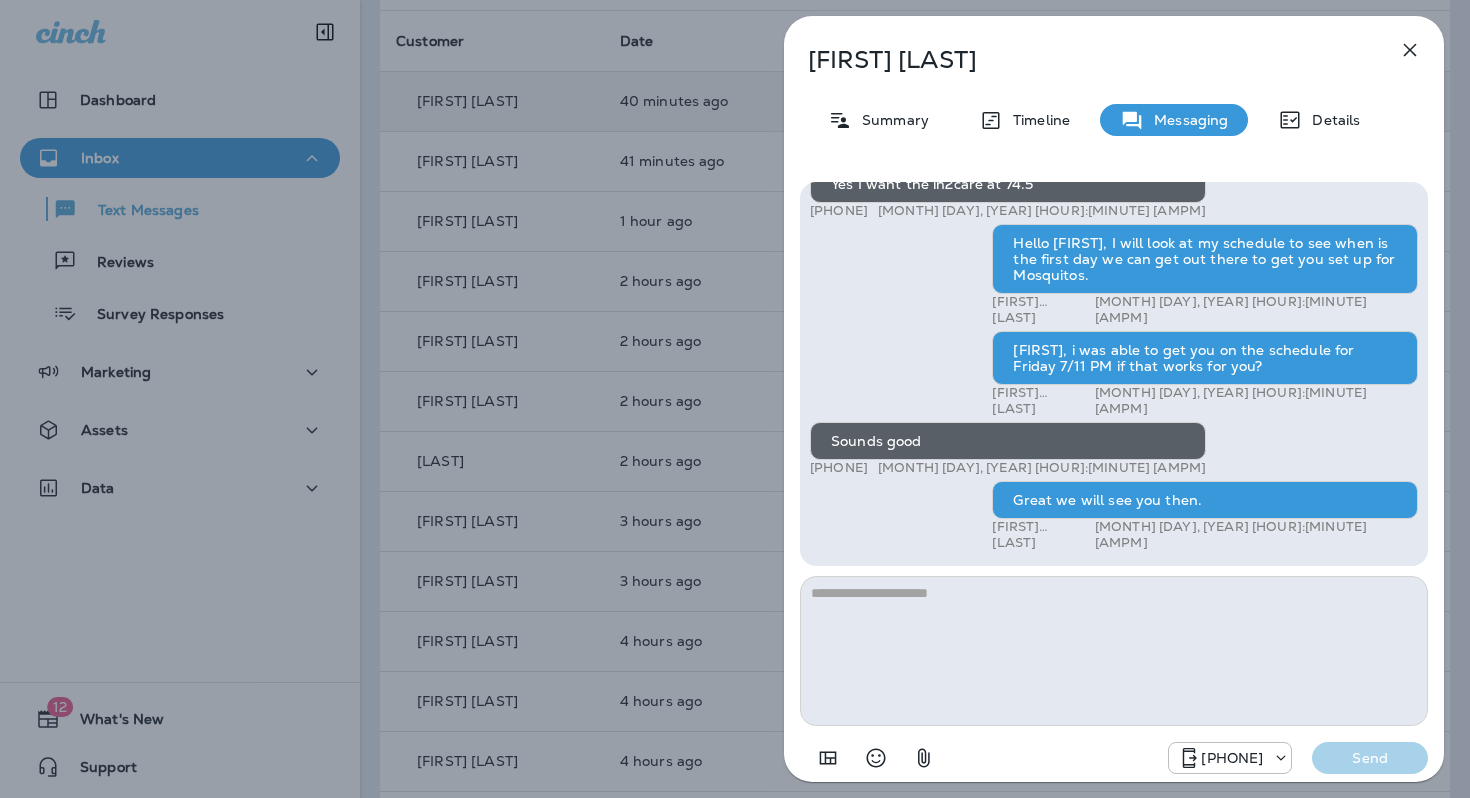 click at bounding box center [1410, 50] 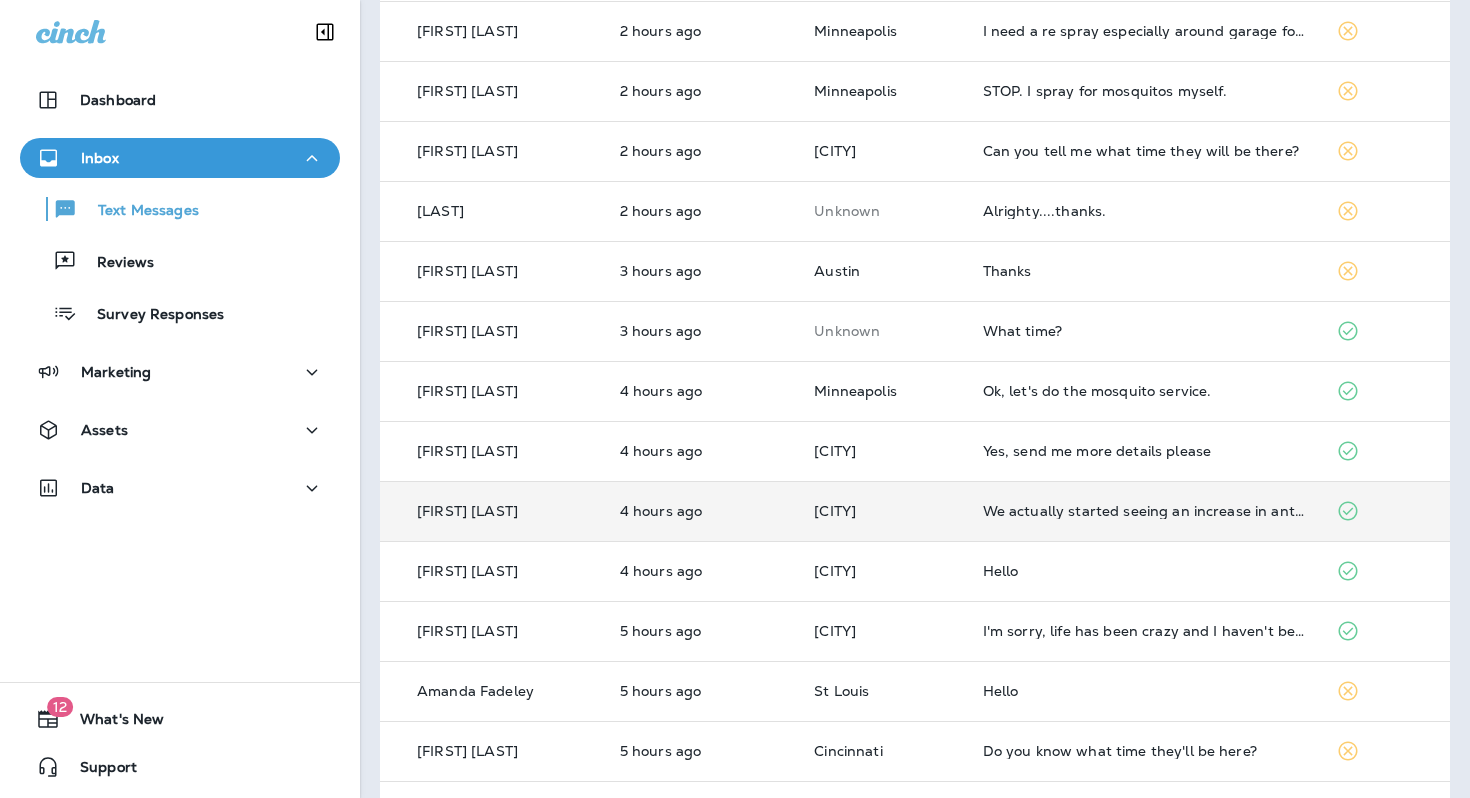 scroll, scrollTop: 570, scrollLeft: 0, axis: vertical 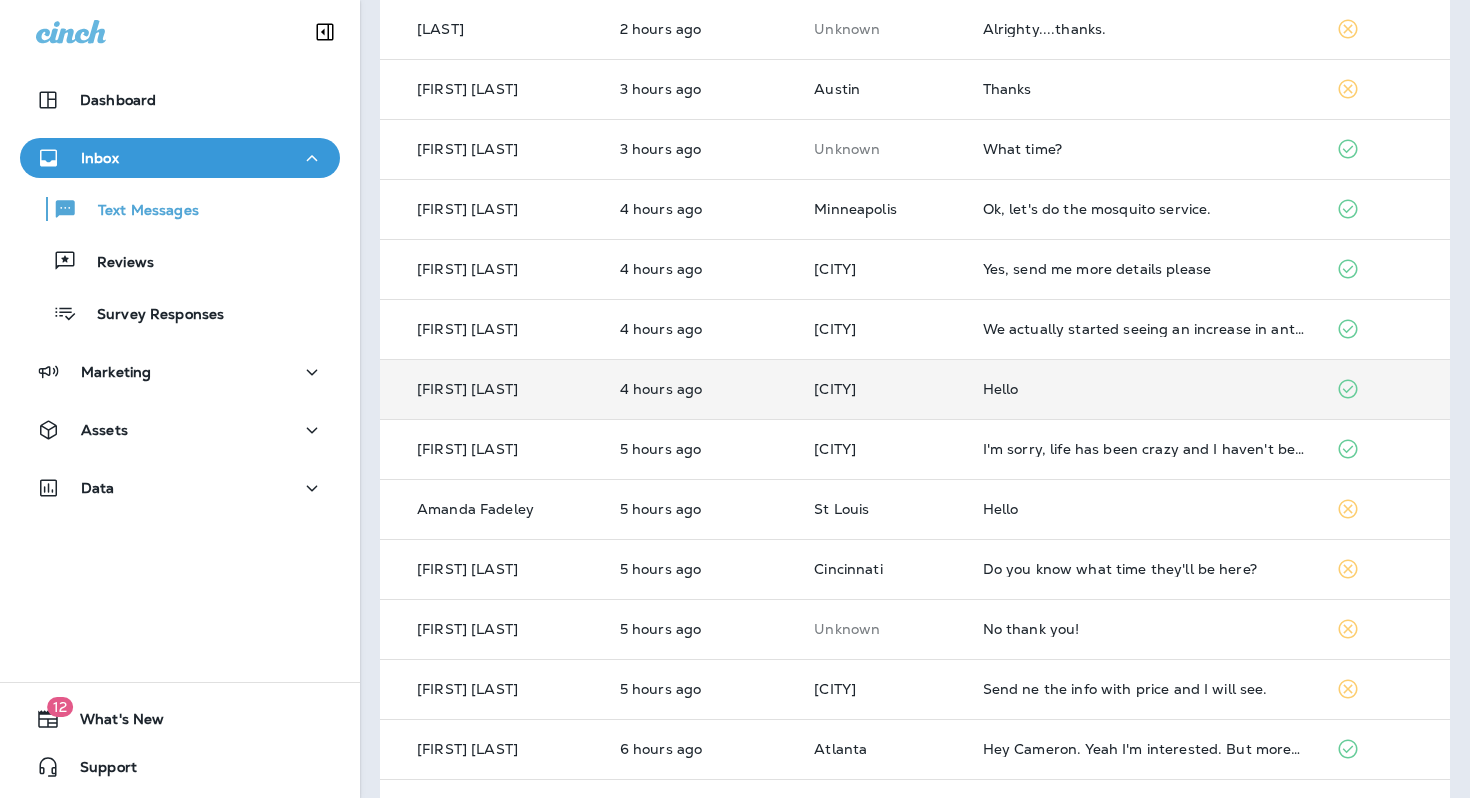 click on "Hello" at bounding box center [1144, 389] 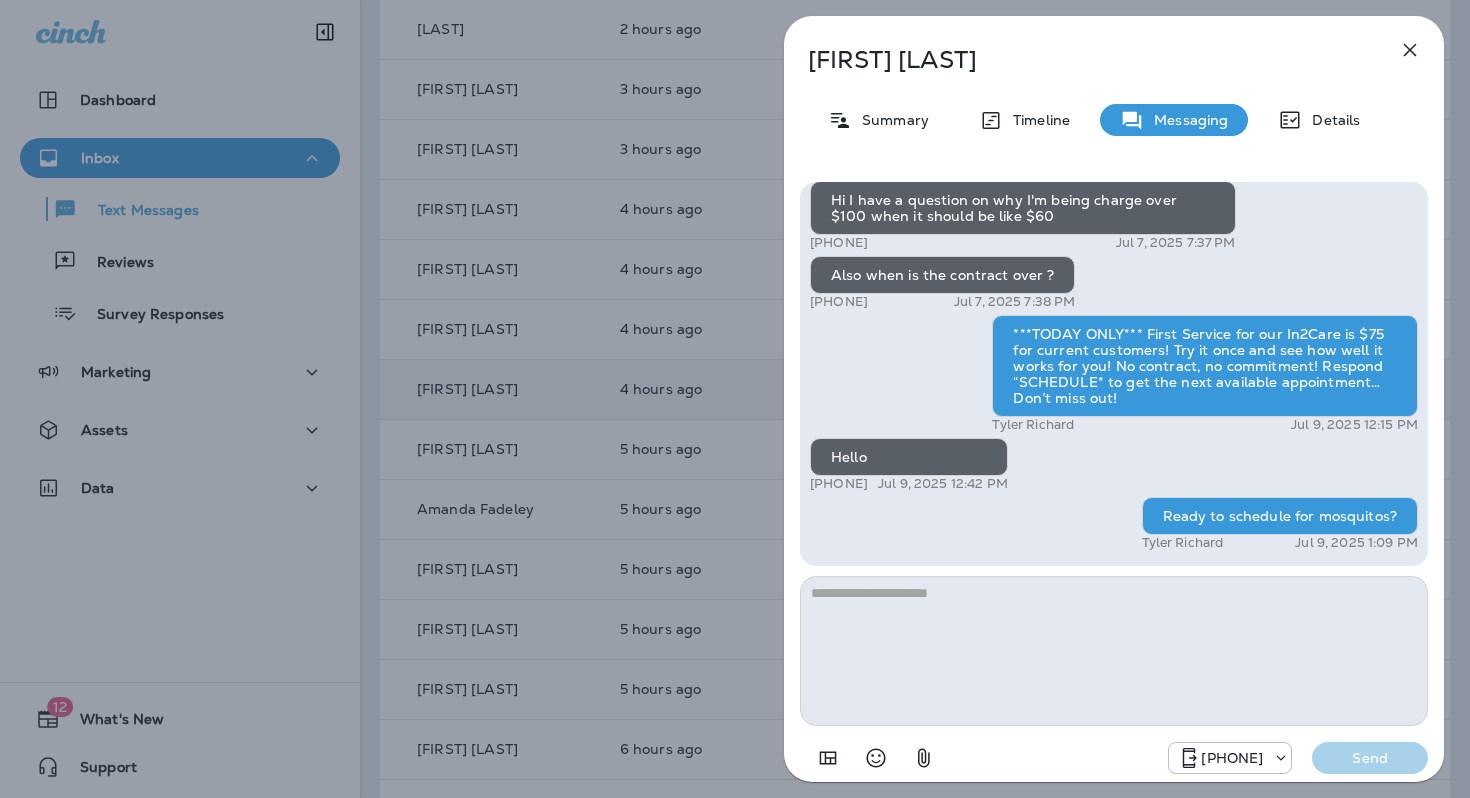 click at bounding box center (1410, 50) 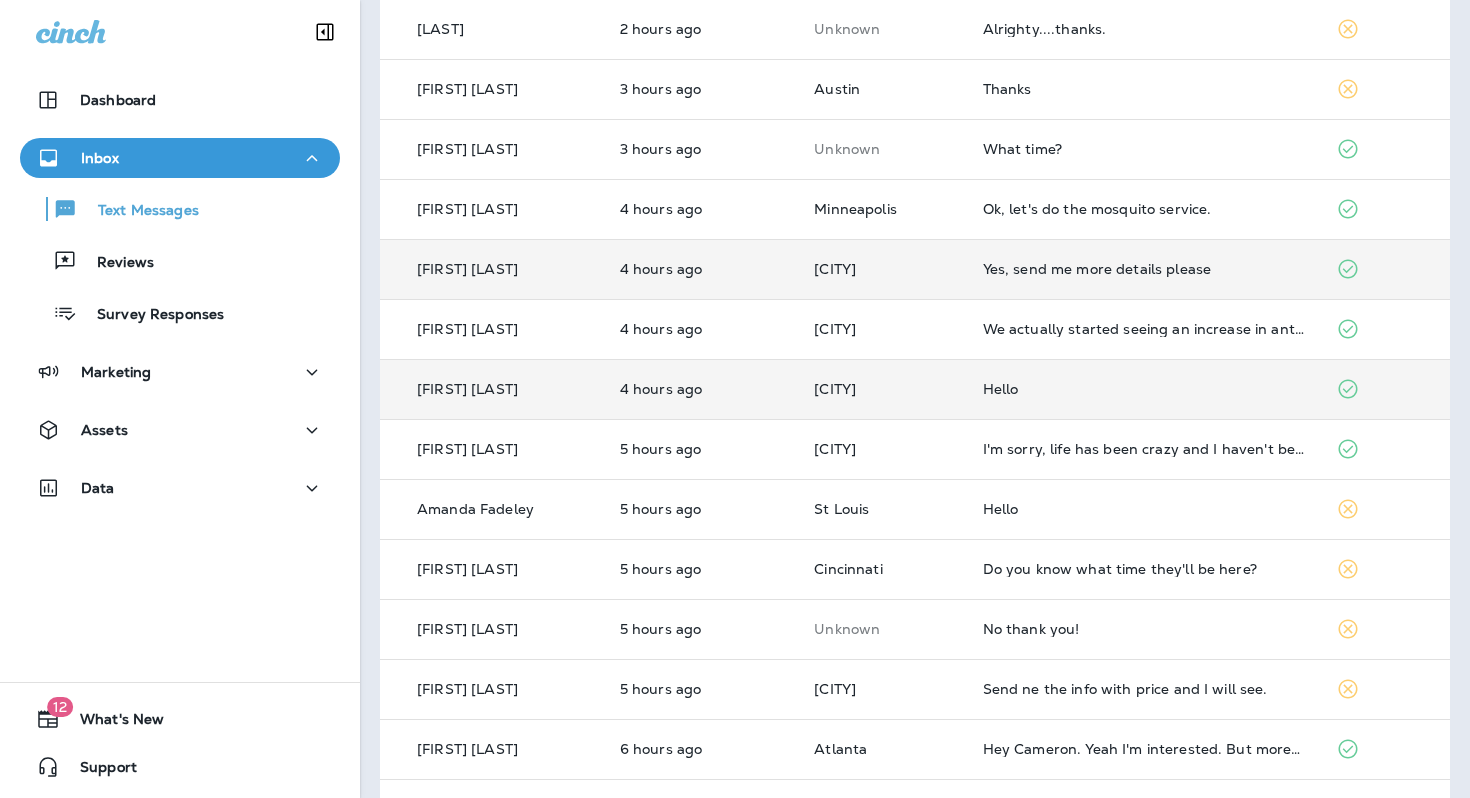 click on "Yes, send me more details please" at bounding box center (1144, 269) 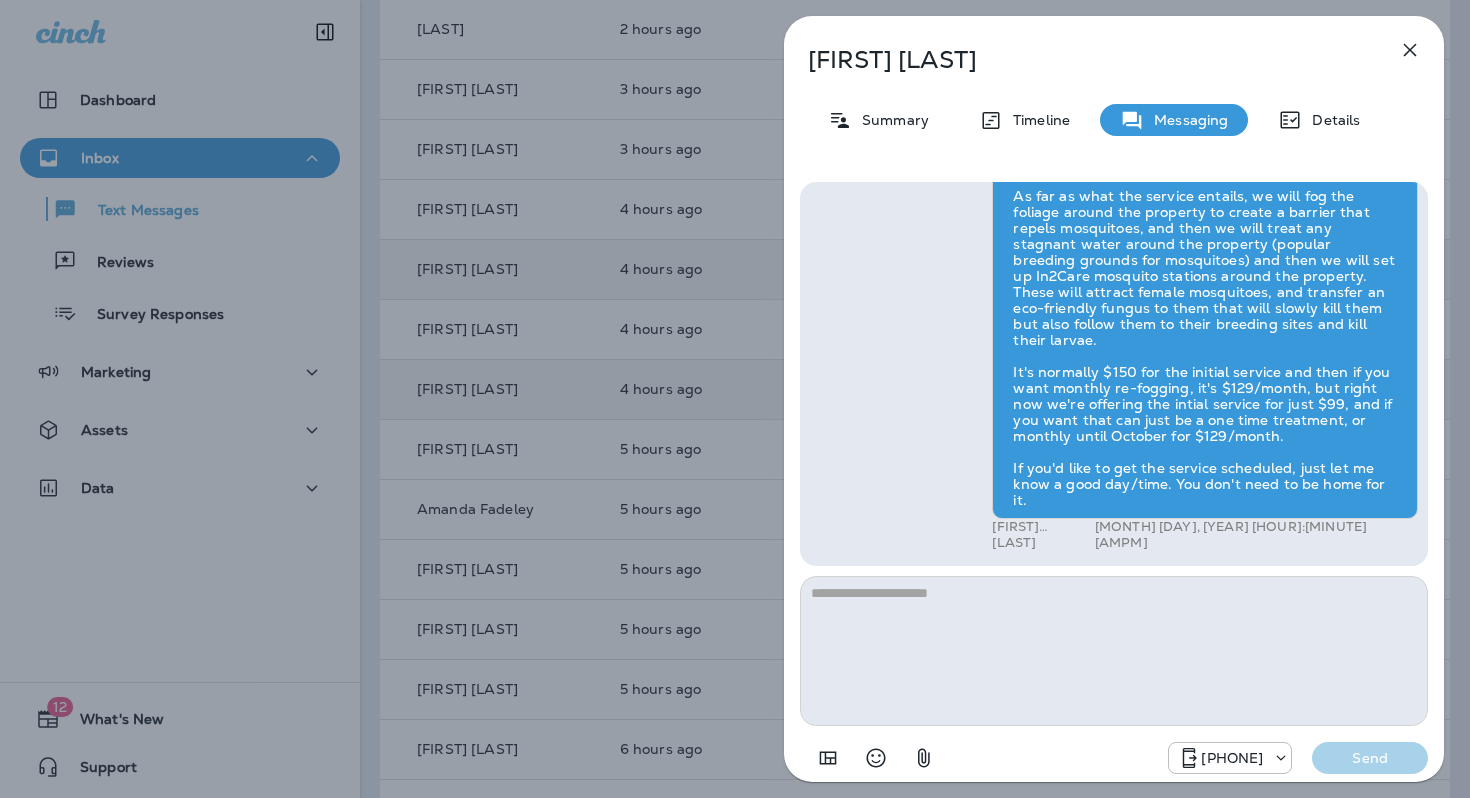 click at bounding box center [1410, 50] 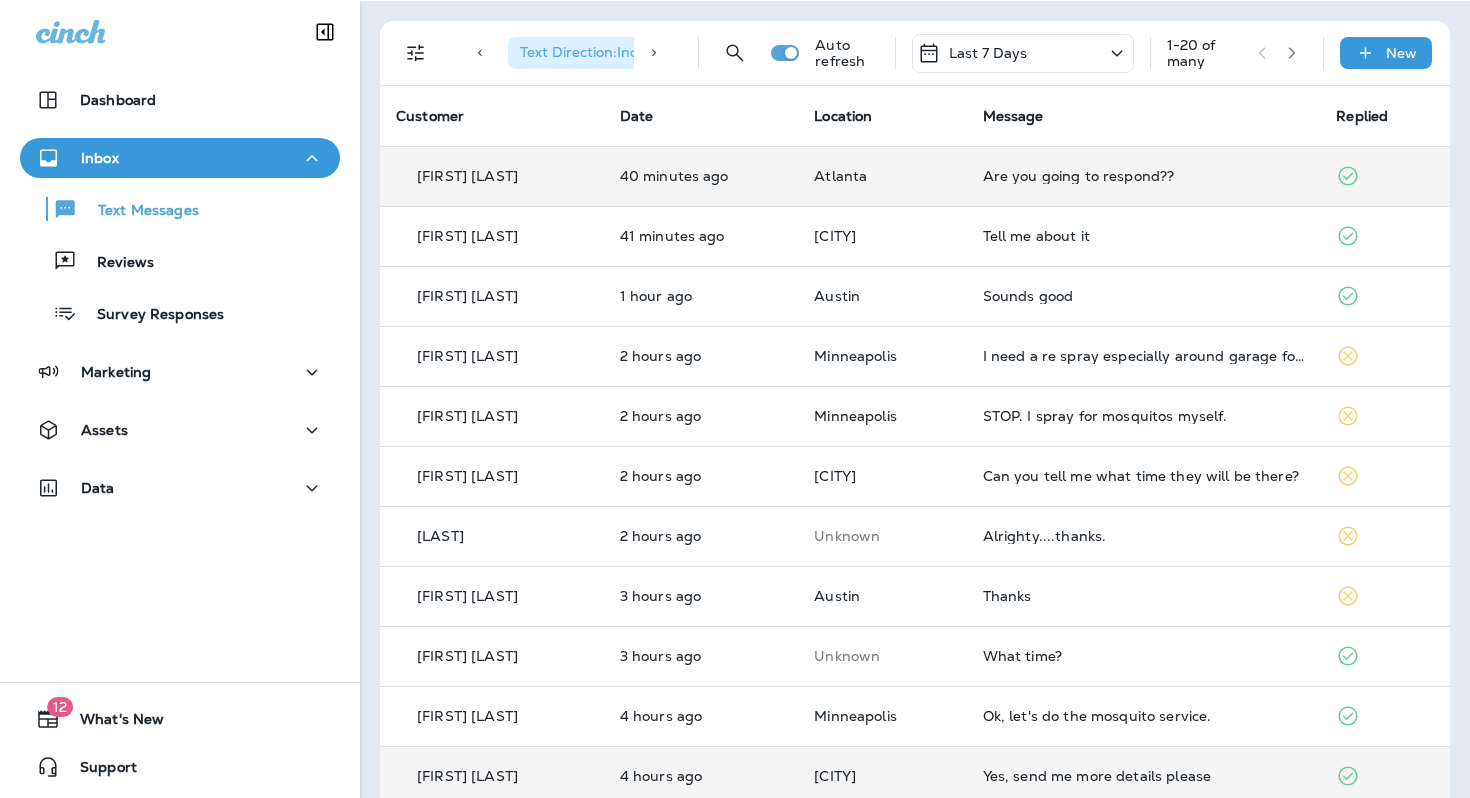 scroll, scrollTop: 0, scrollLeft: 0, axis: both 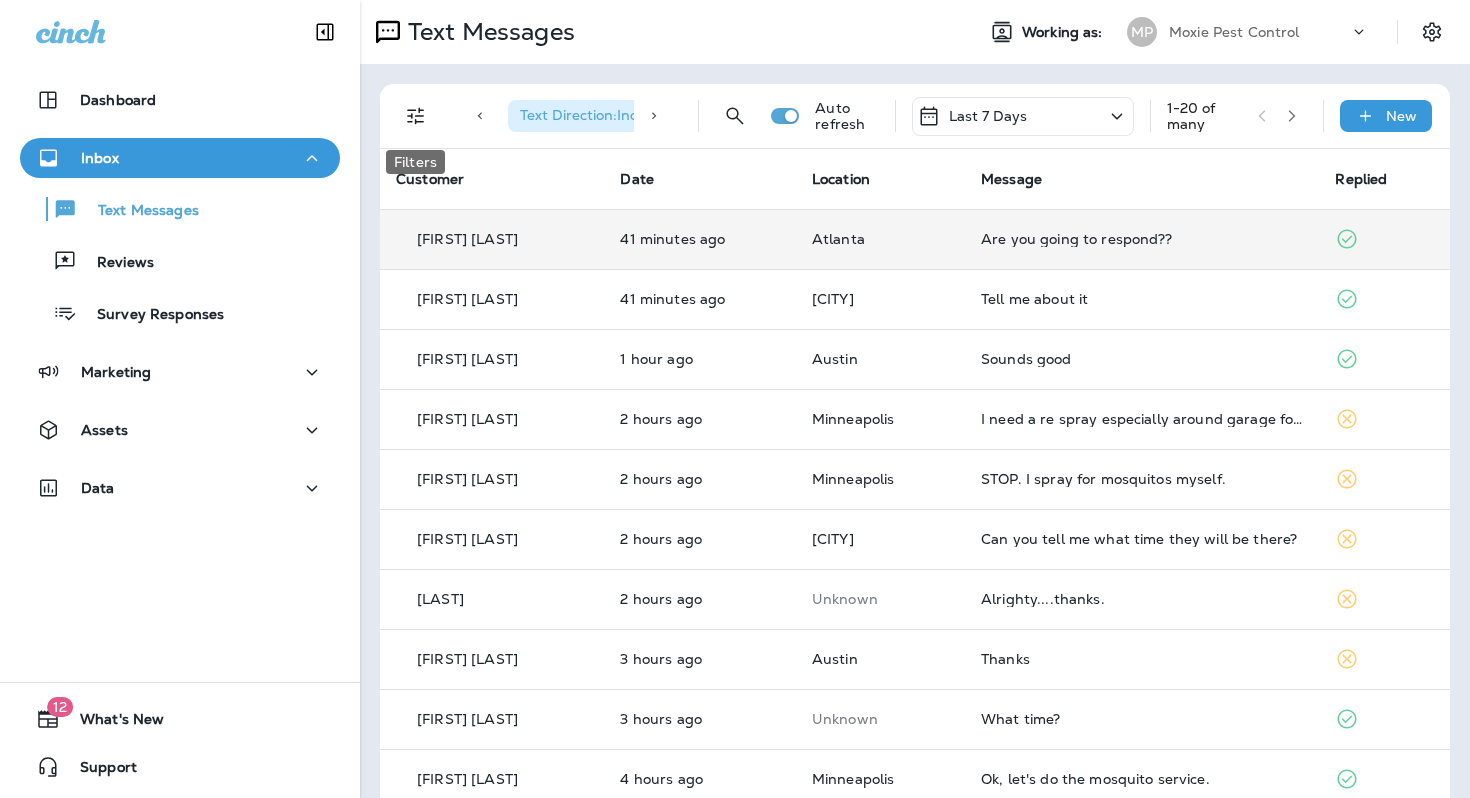click at bounding box center [416, 116] 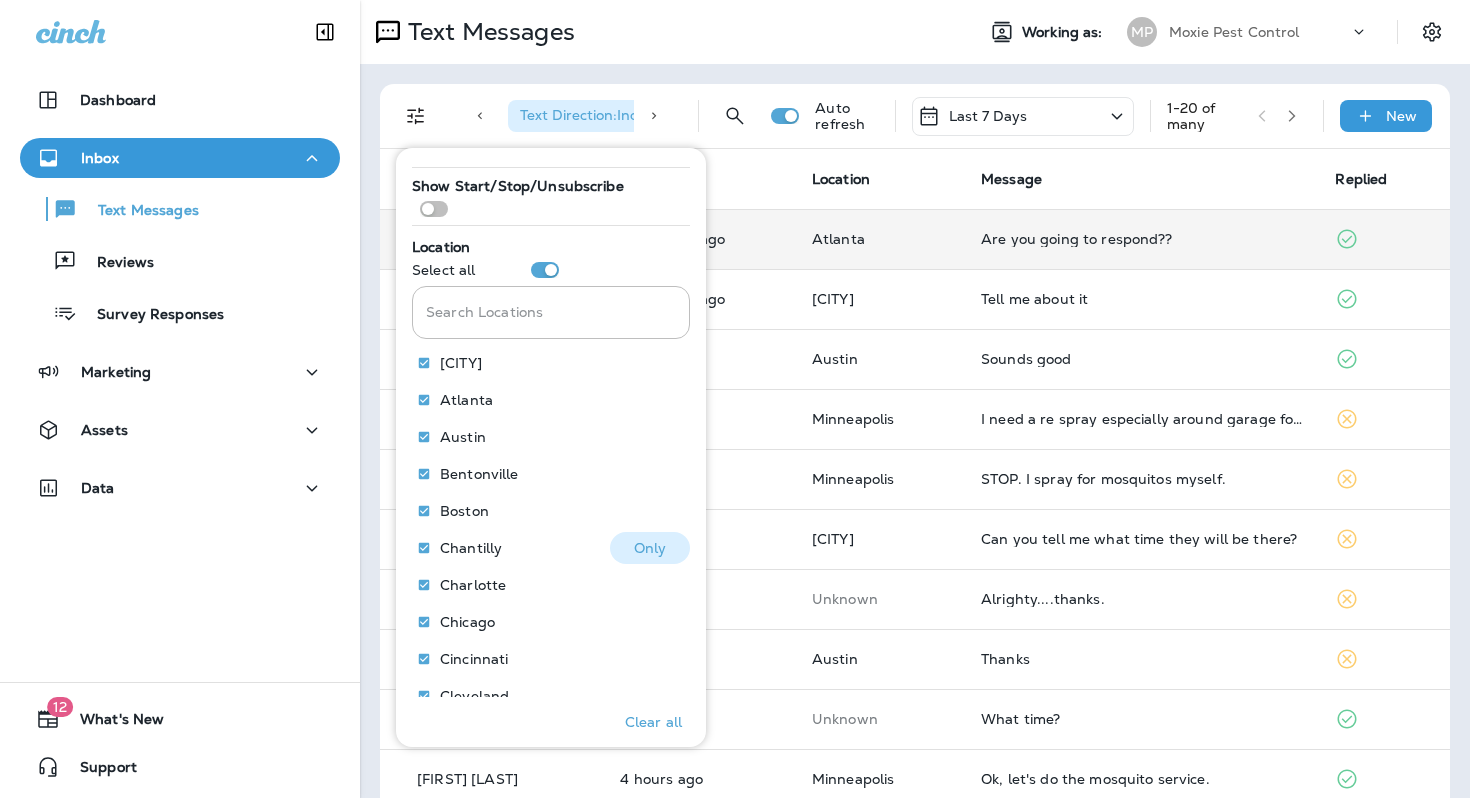 scroll, scrollTop: 312, scrollLeft: 0, axis: vertical 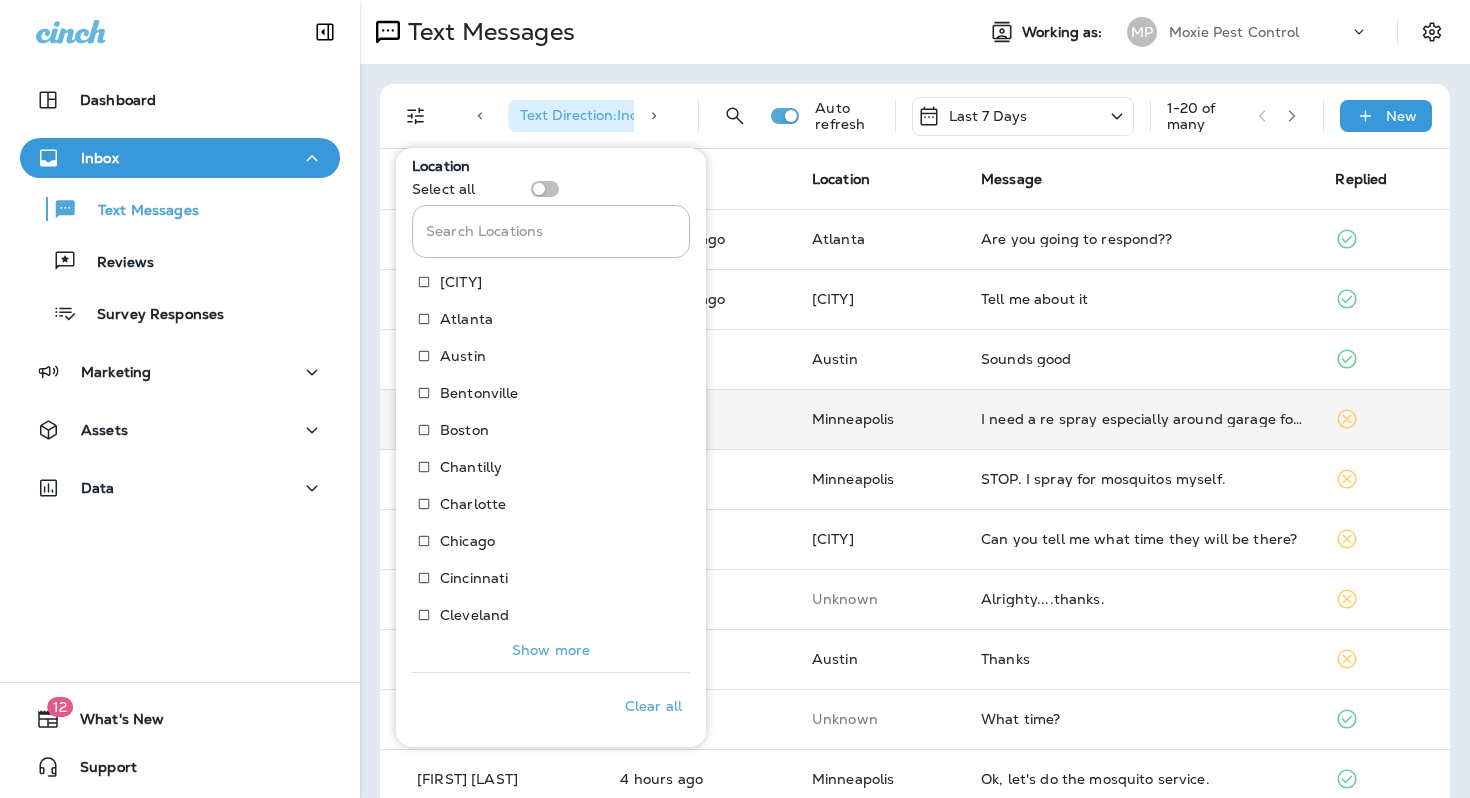 click on "Minneapolis" at bounding box center (880, 239) 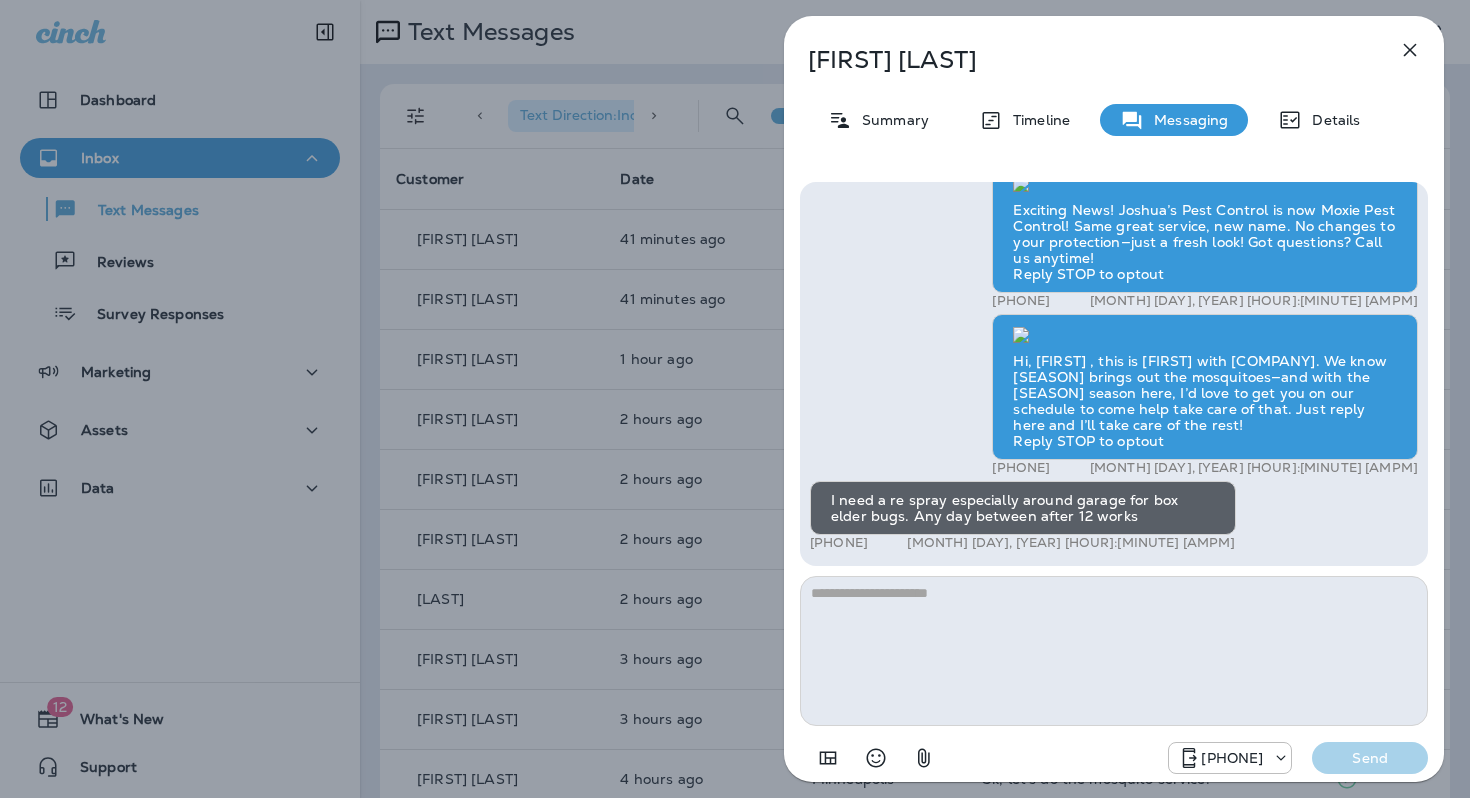 click at bounding box center (1410, 50) 